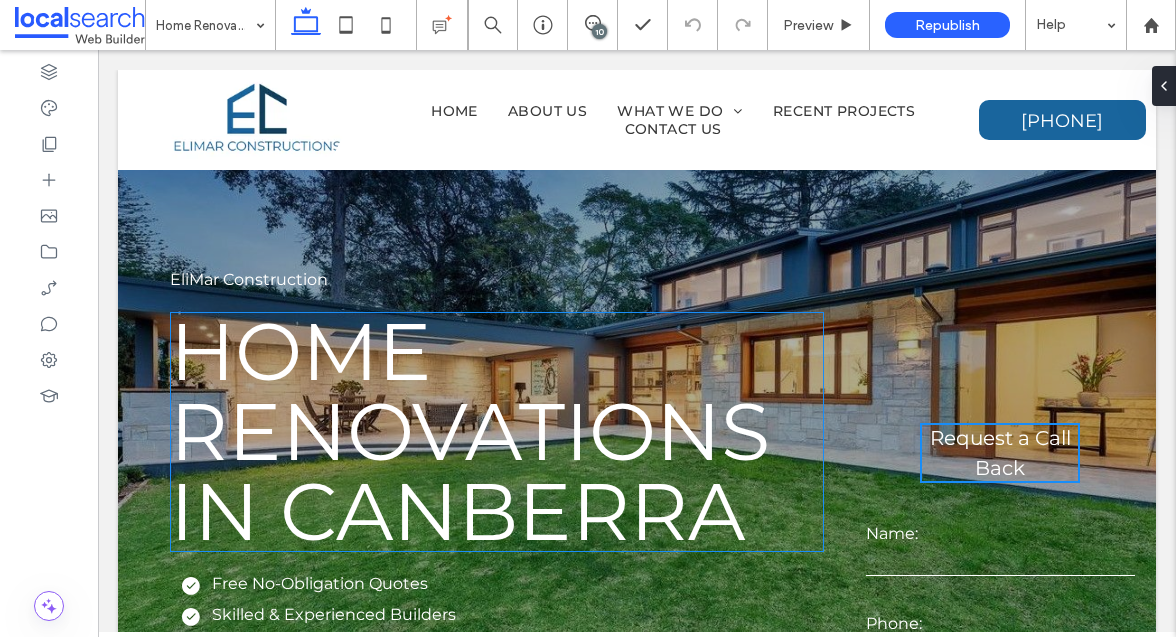 scroll, scrollTop: 0, scrollLeft: 0, axis: both 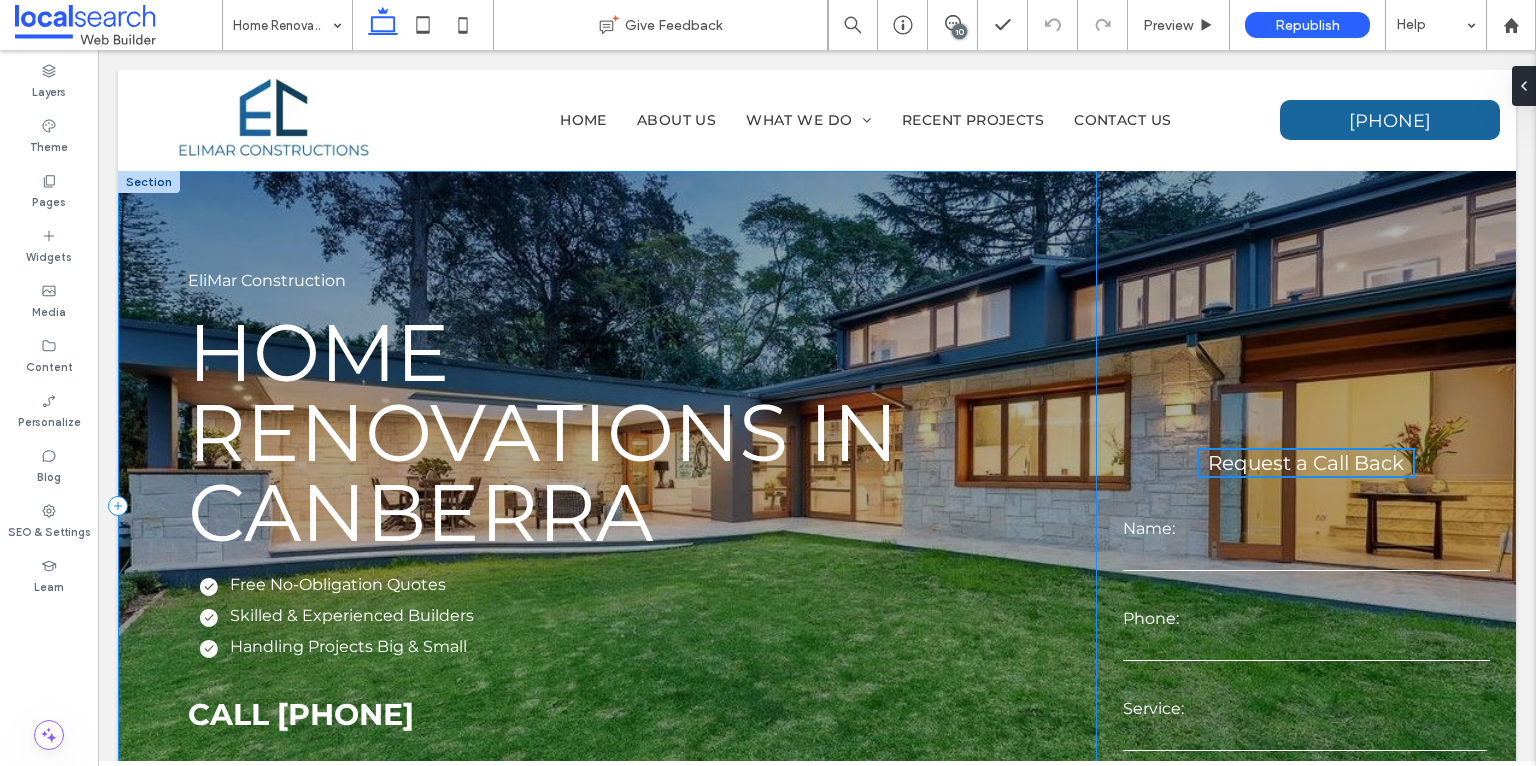 click on "EliMar Construction
Home Renovations in Canberra
Free No-Obligation Quotes Skilled & Experienced Builders Handling Projects Big & Small
CALL 0410 348 476
4.7" at bounding box center [607, 506] 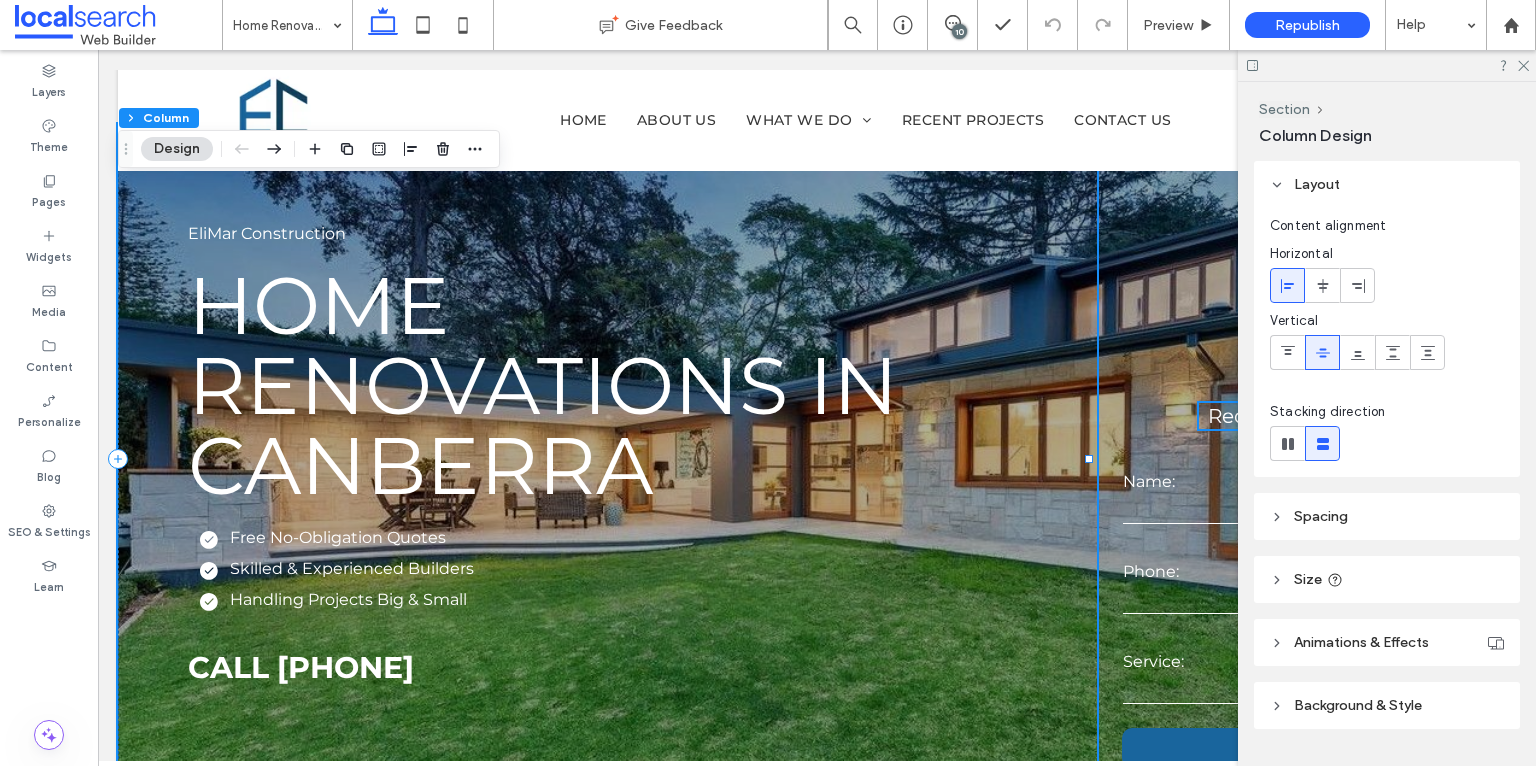 scroll, scrollTop: 128, scrollLeft: 0, axis: vertical 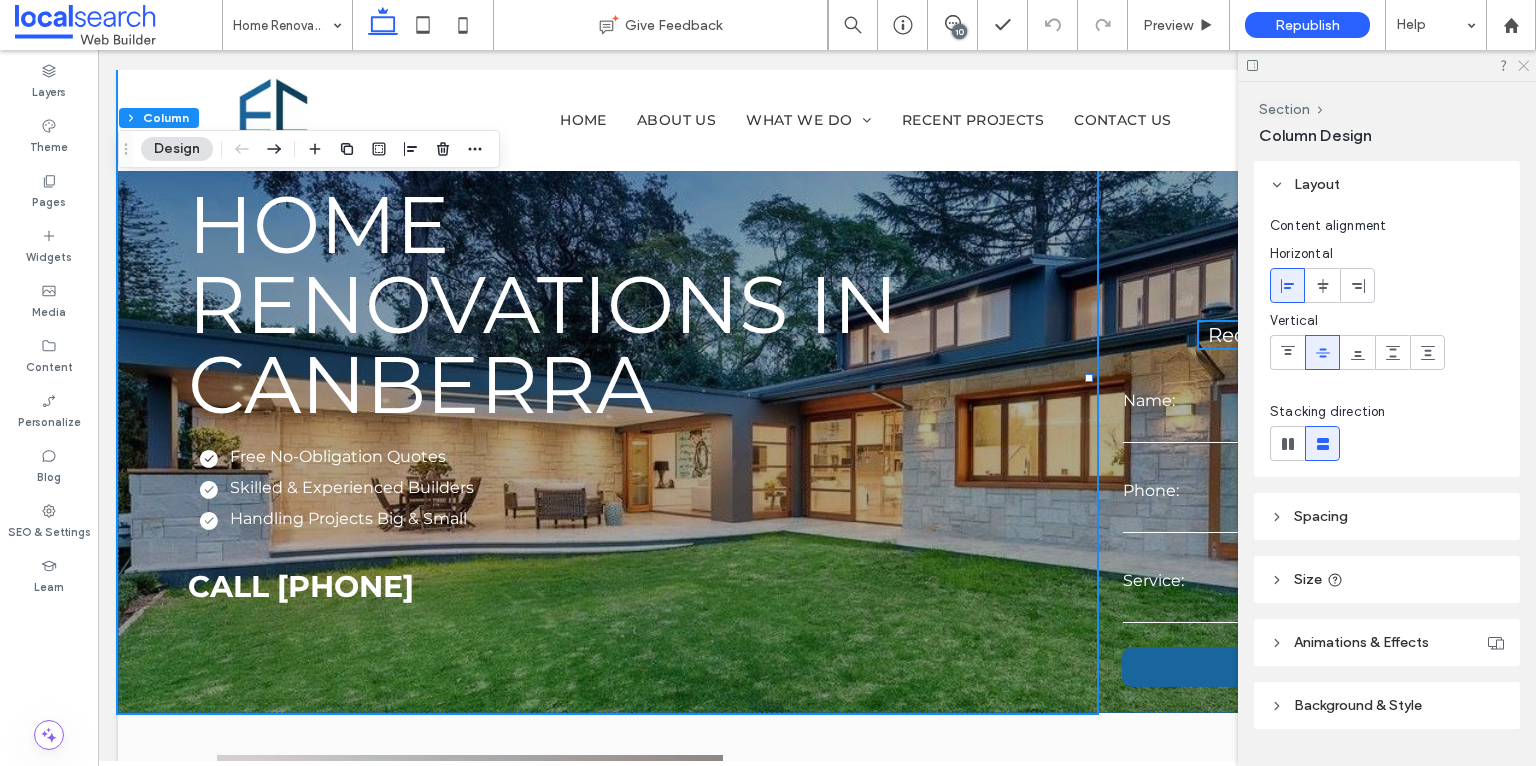 click 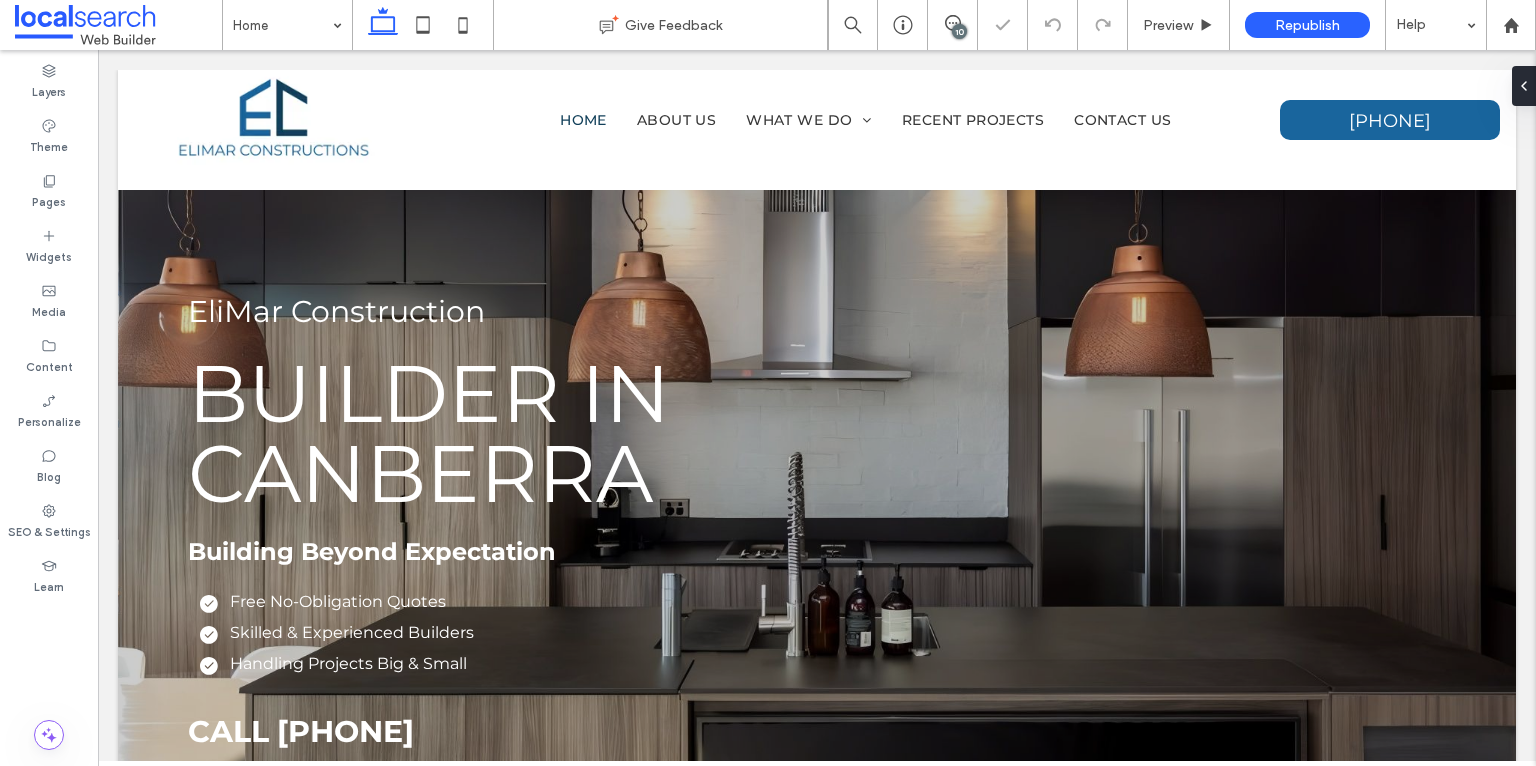 scroll, scrollTop: 0, scrollLeft: 0, axis: both 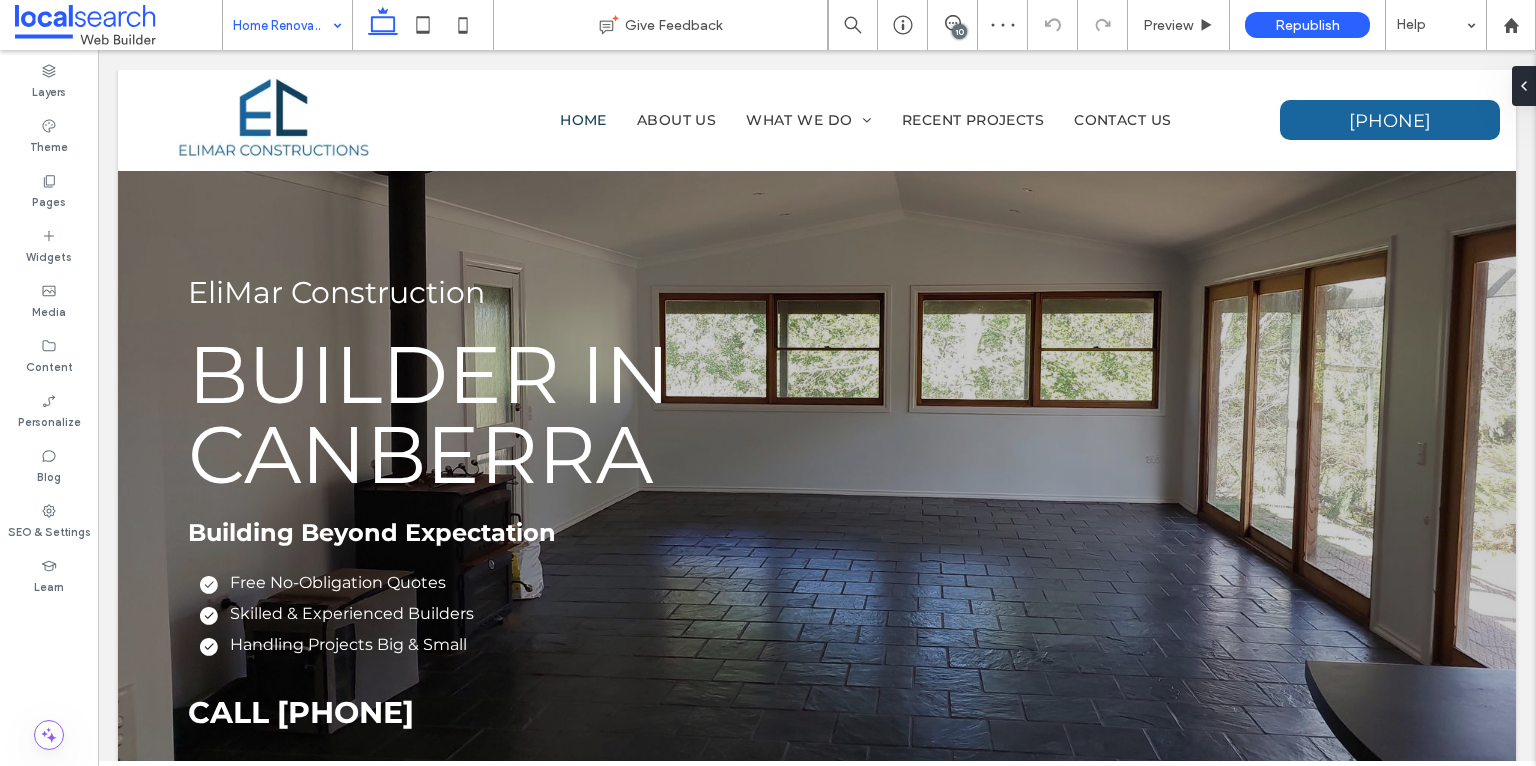 click on "Home Renovations" at bounding box center (287, 25) 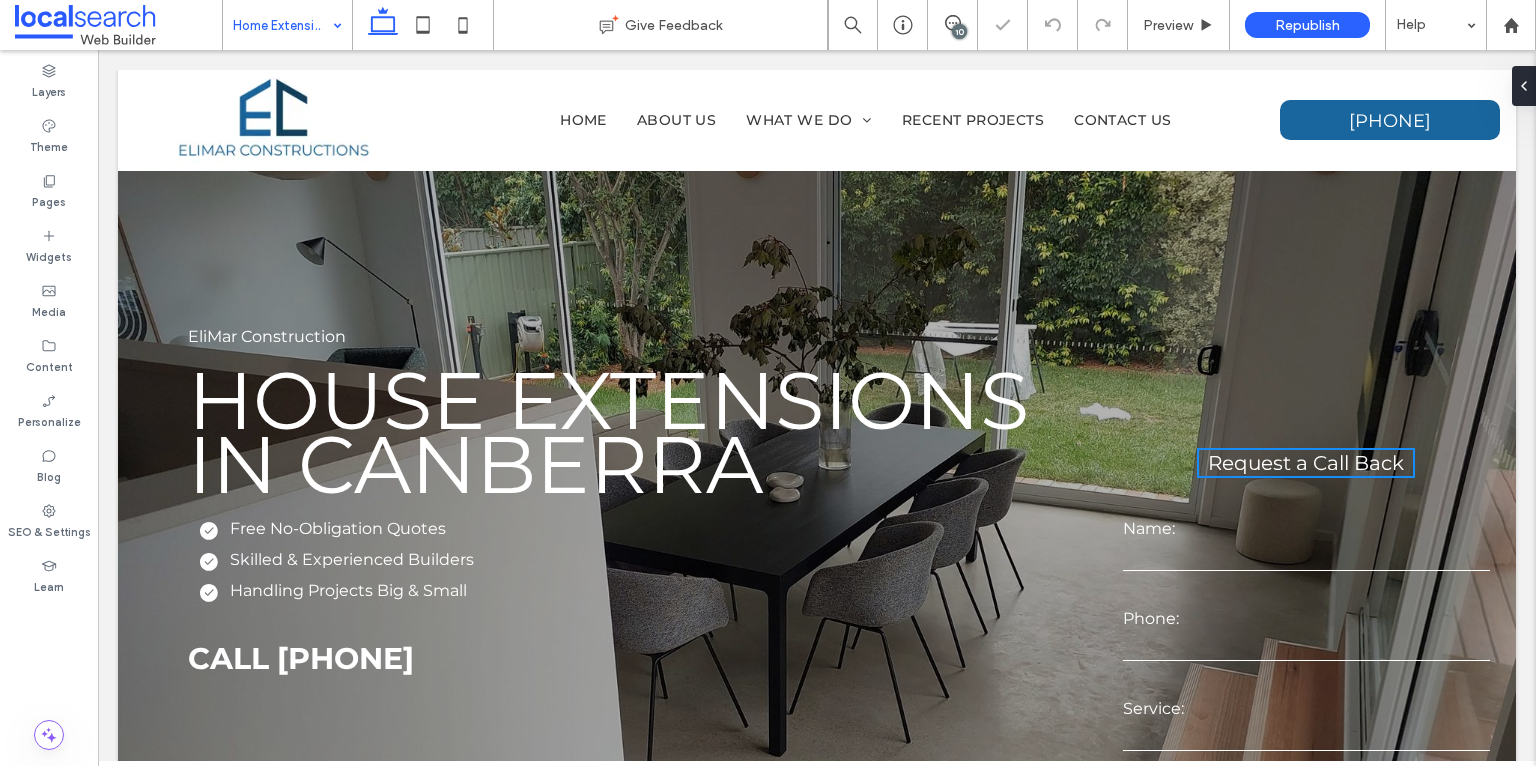 scroll, scrollTop: 0, scrollLeft: 0, axis: both 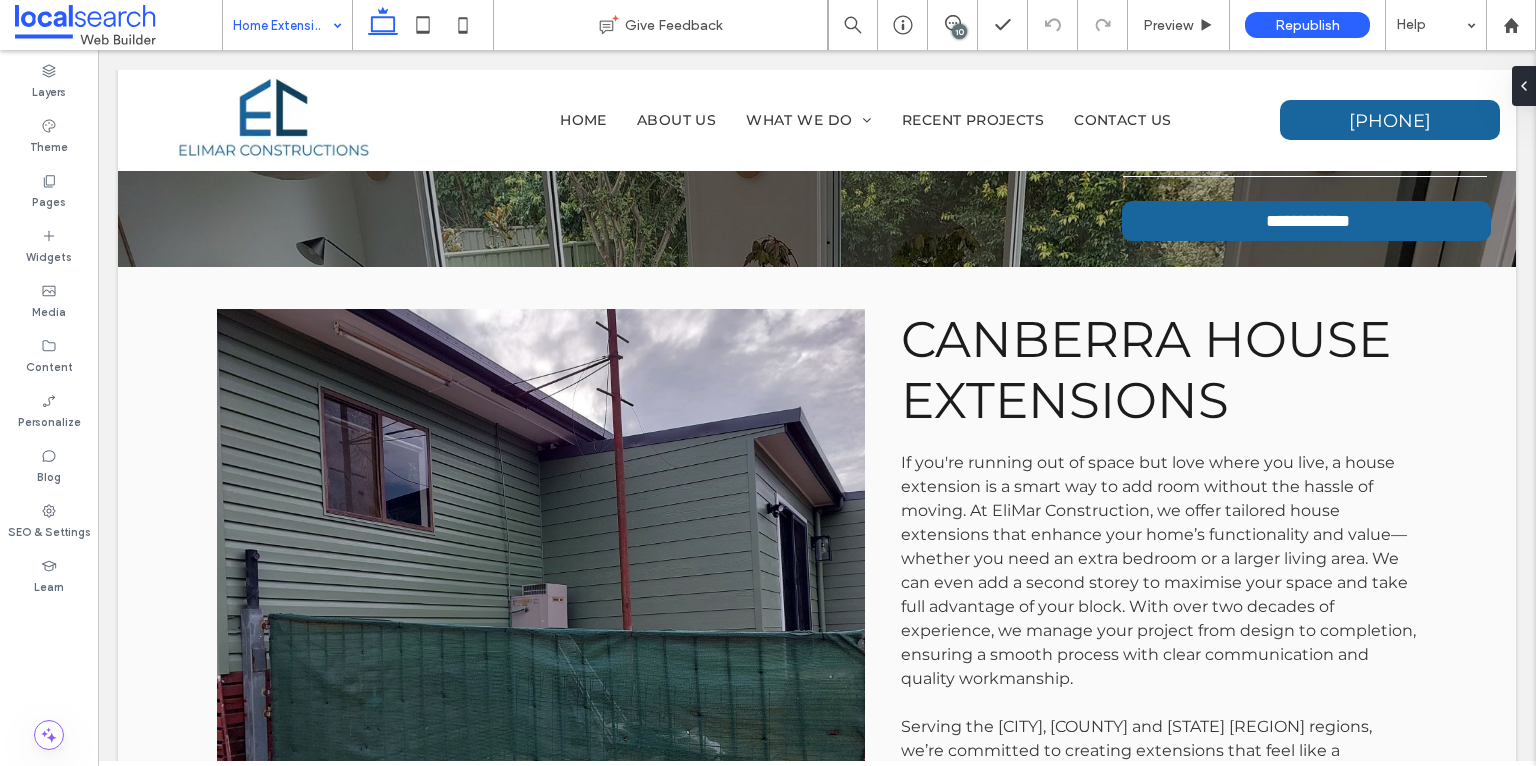 click at bounding box center (282, 25) 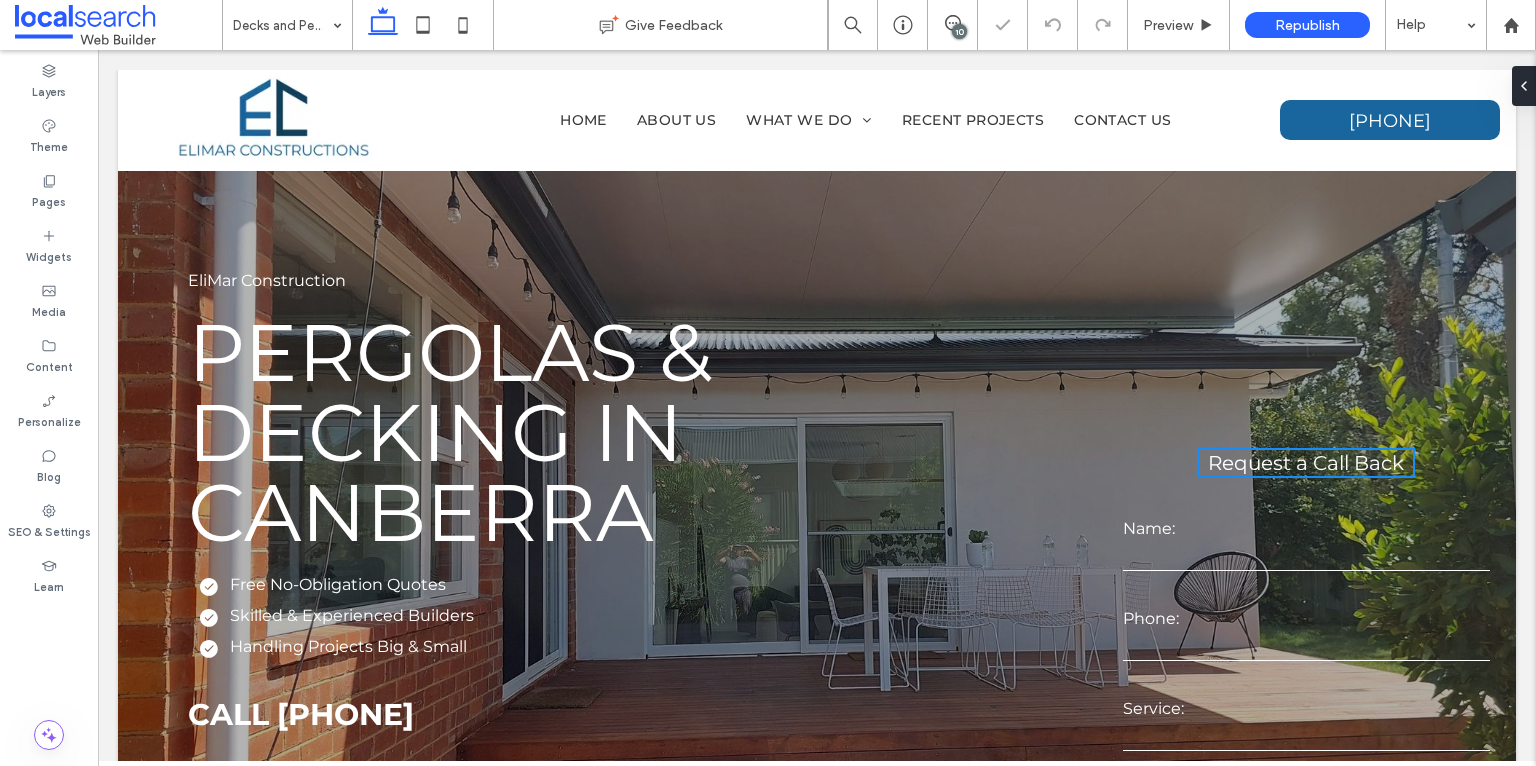 scroll, scrollTop: 0, scrollLeft: 0, axis: both 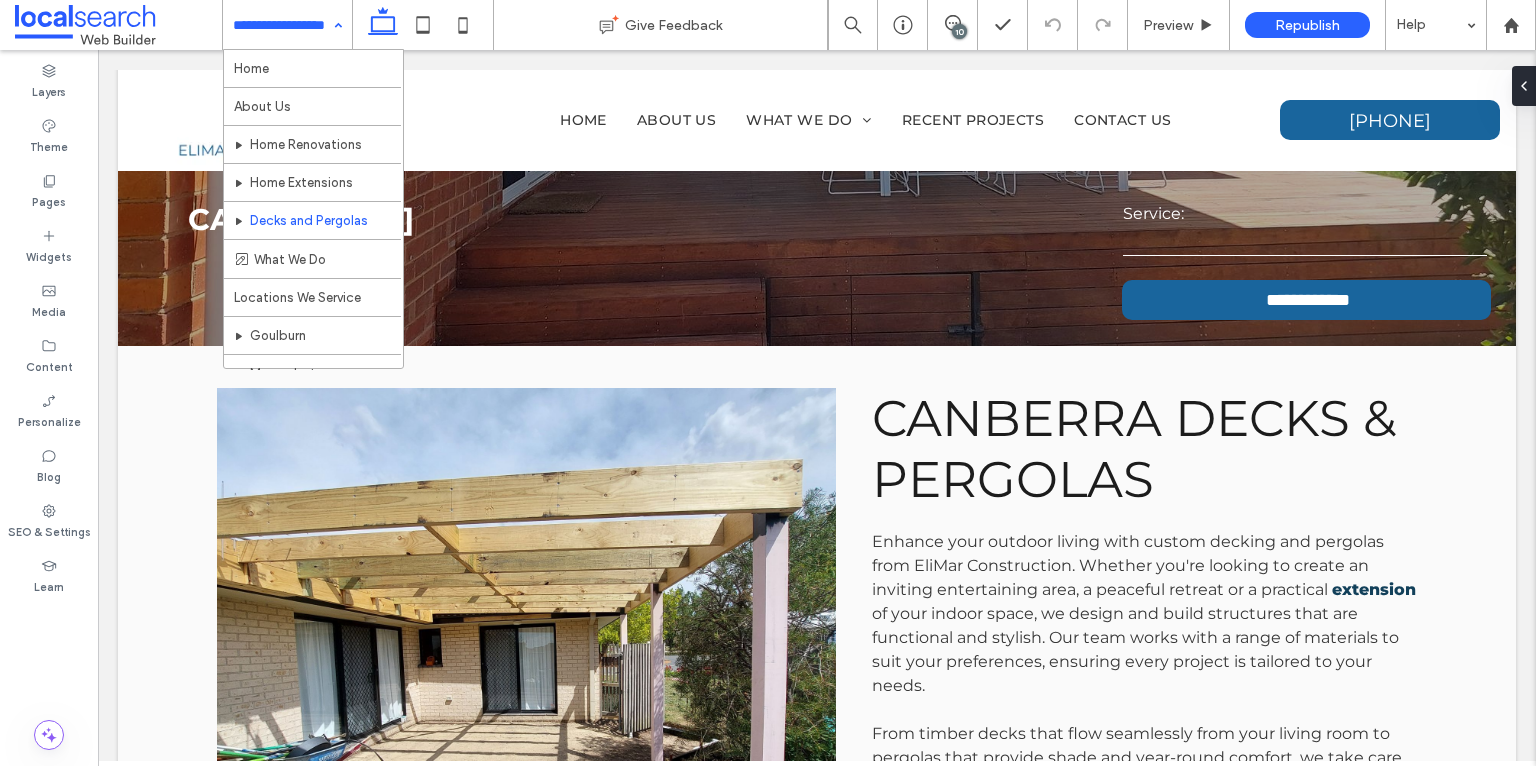 click at bounding box center (282, 25) 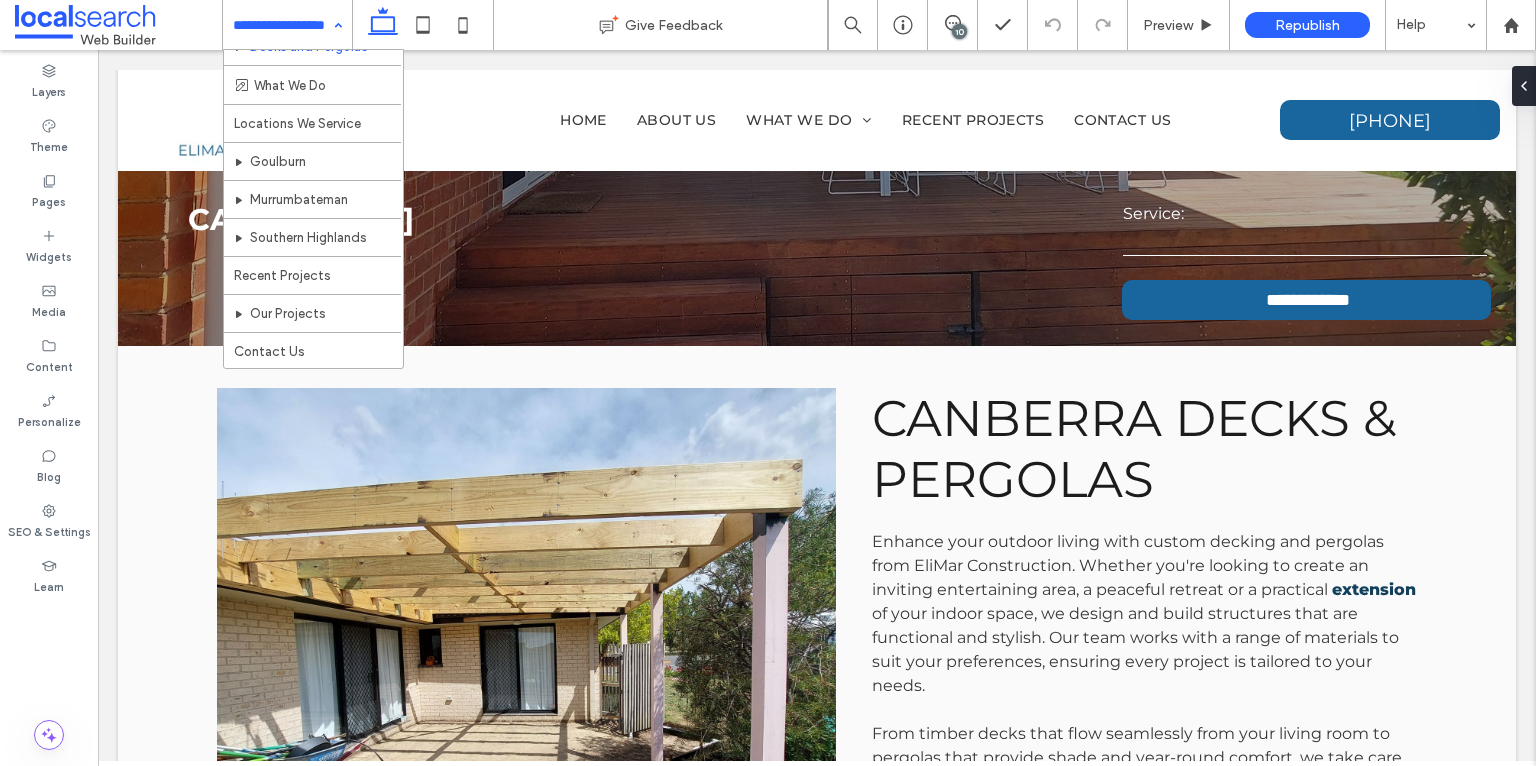 scroll, scrollTop: 184, scrollLeft: 0, axis: vertical 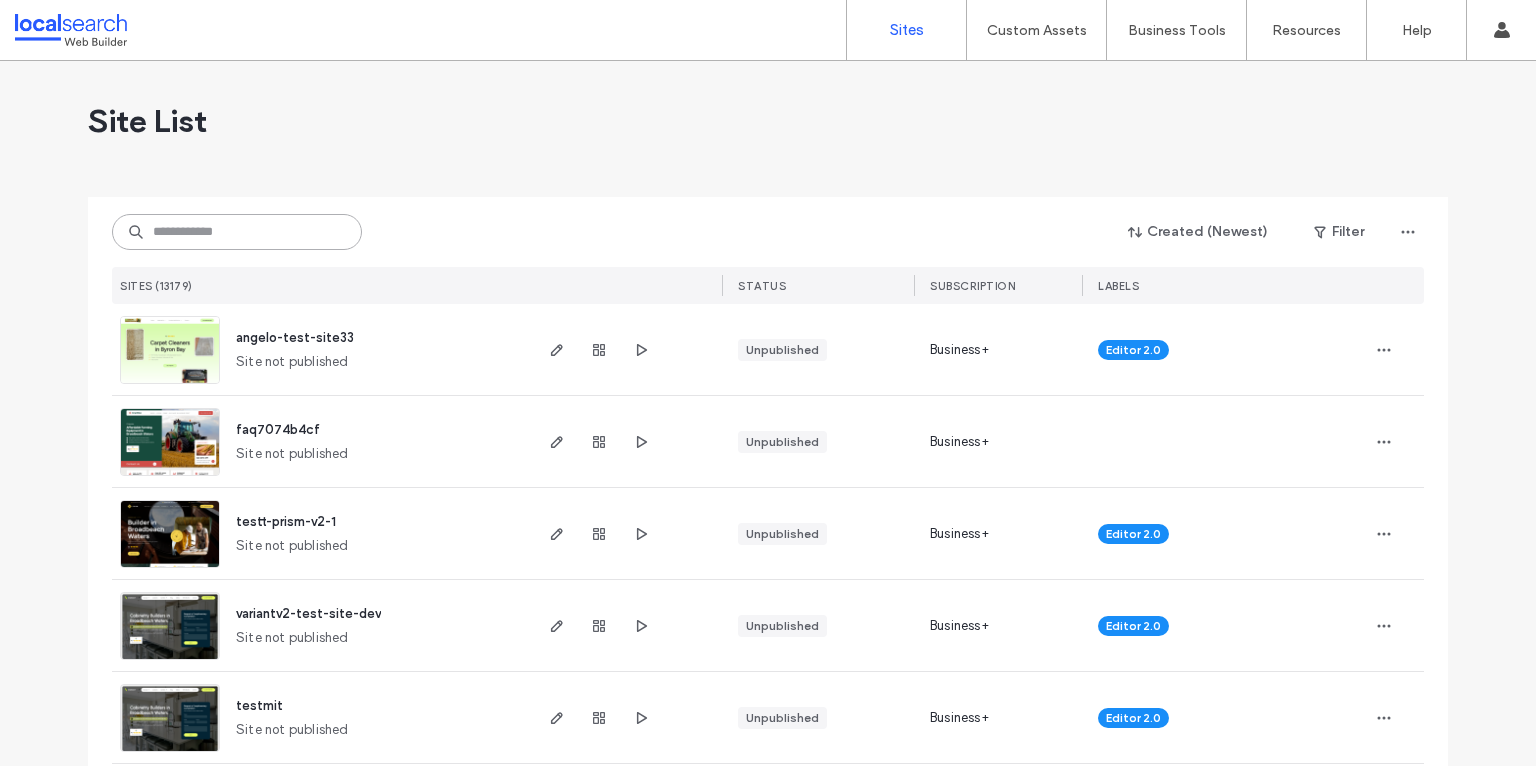 click at bounding box center (237, 232) 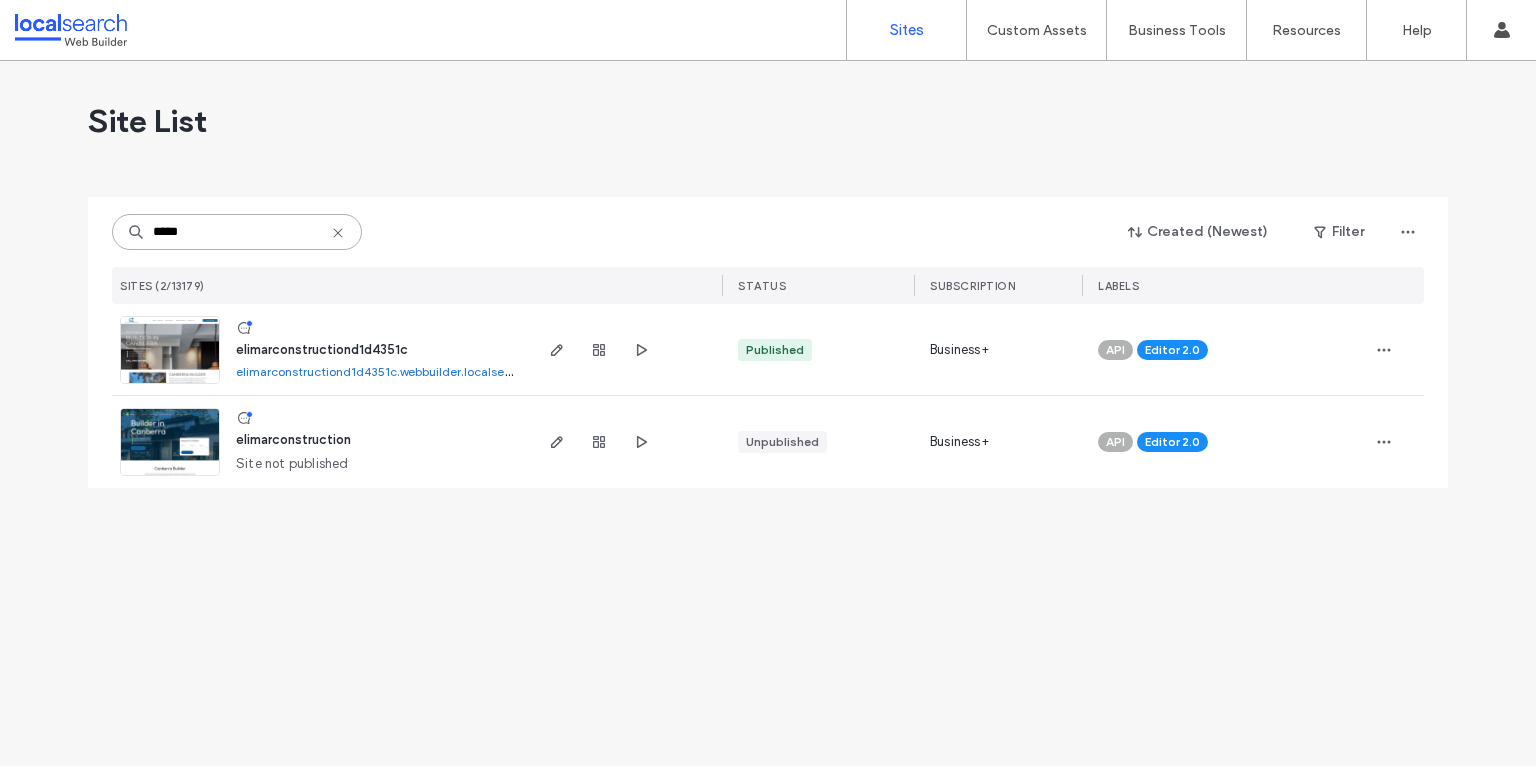 type on "*****" 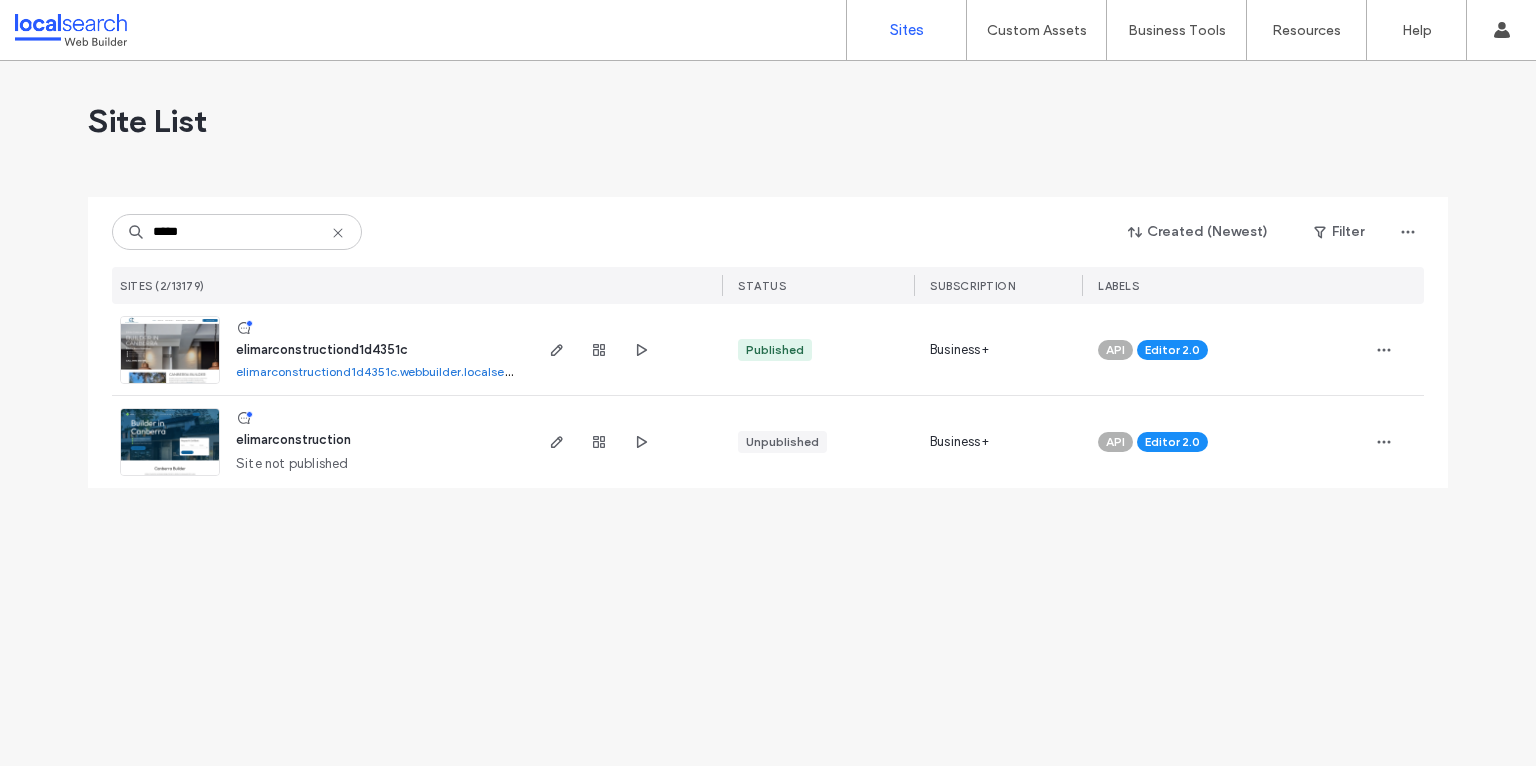 click at bounding box center [170, 385] 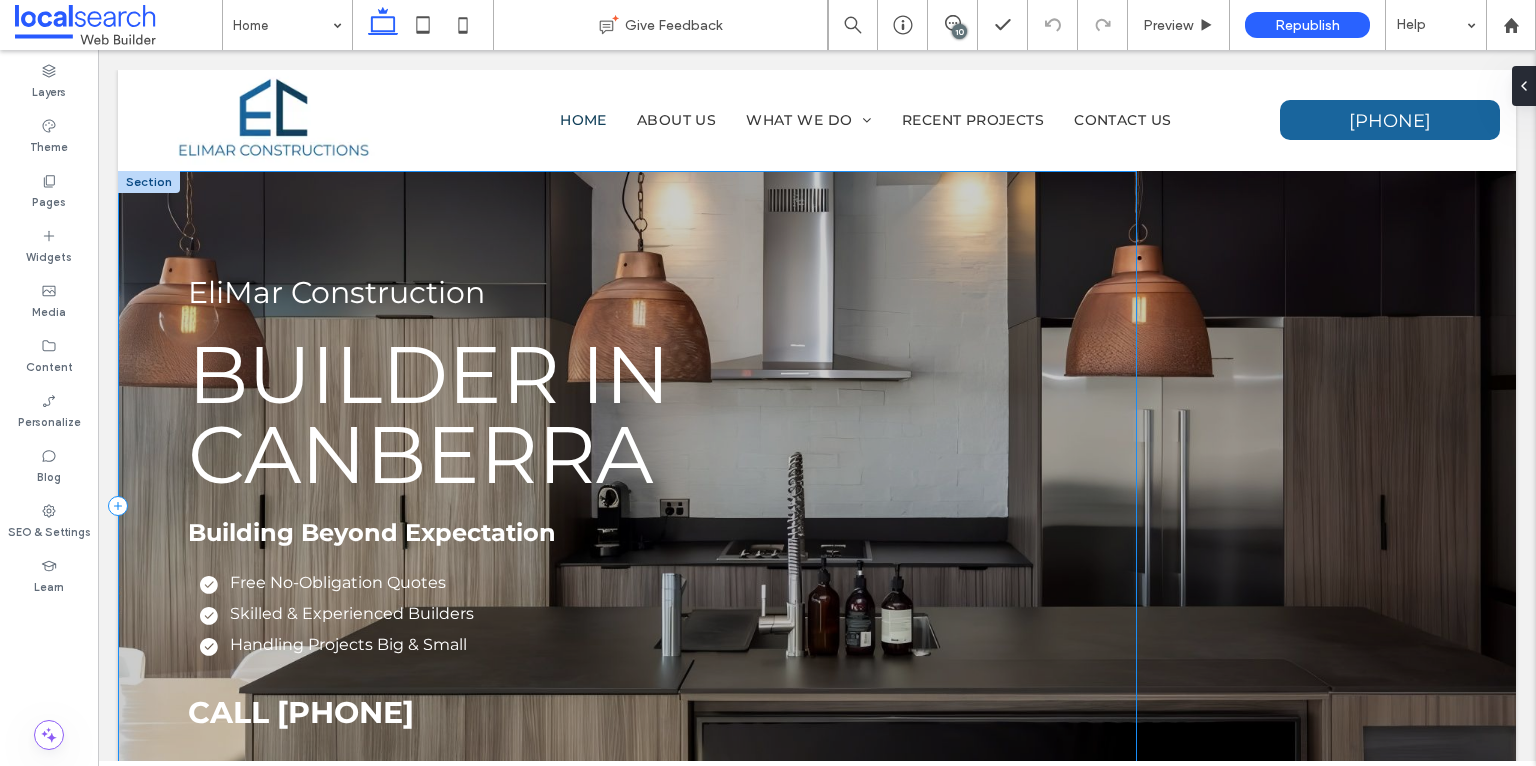 scroll, scrollTop: 0, scrollLeft: 0, axis: both 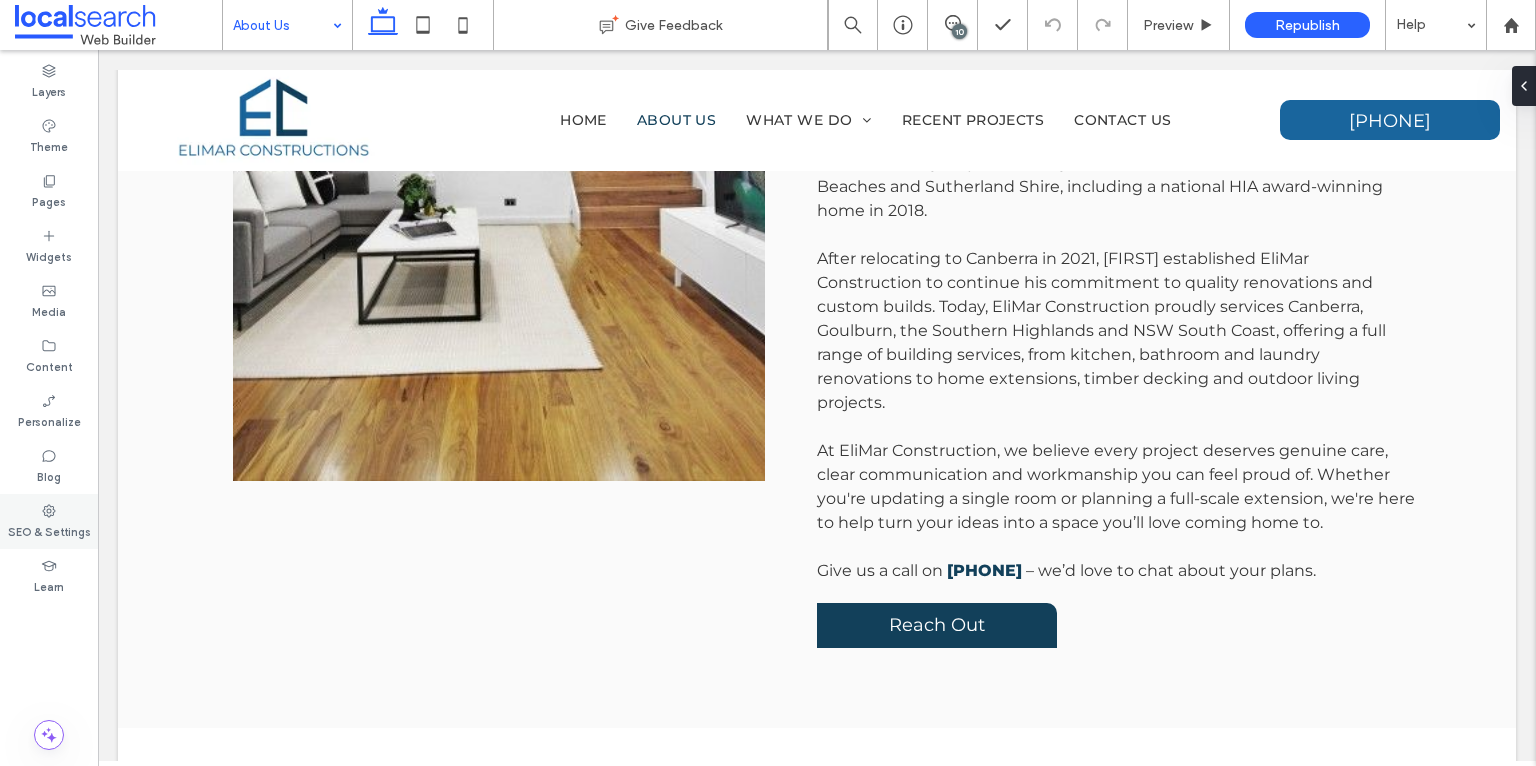 click 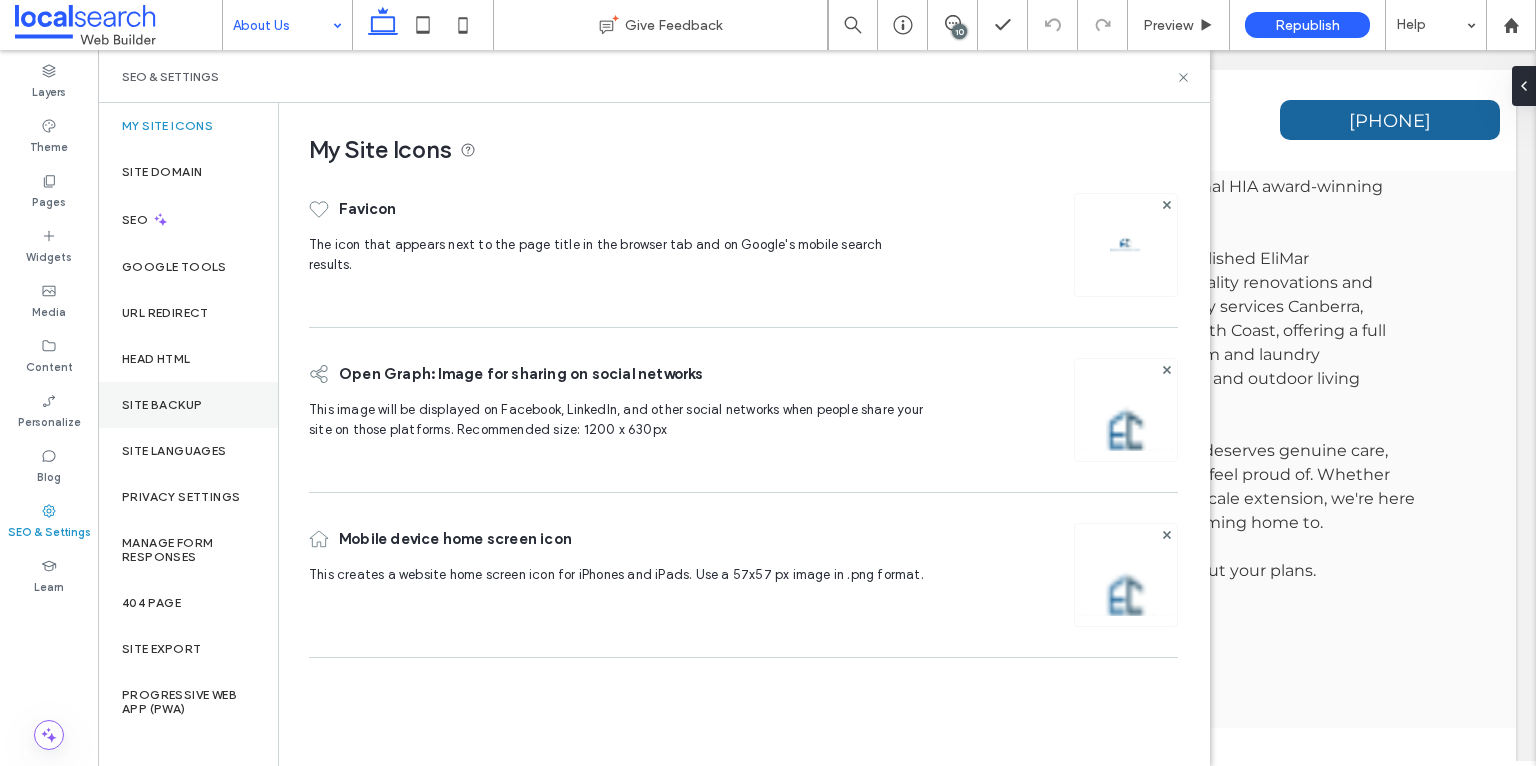 click on "Site Backup" at bounding box center (162, 405) 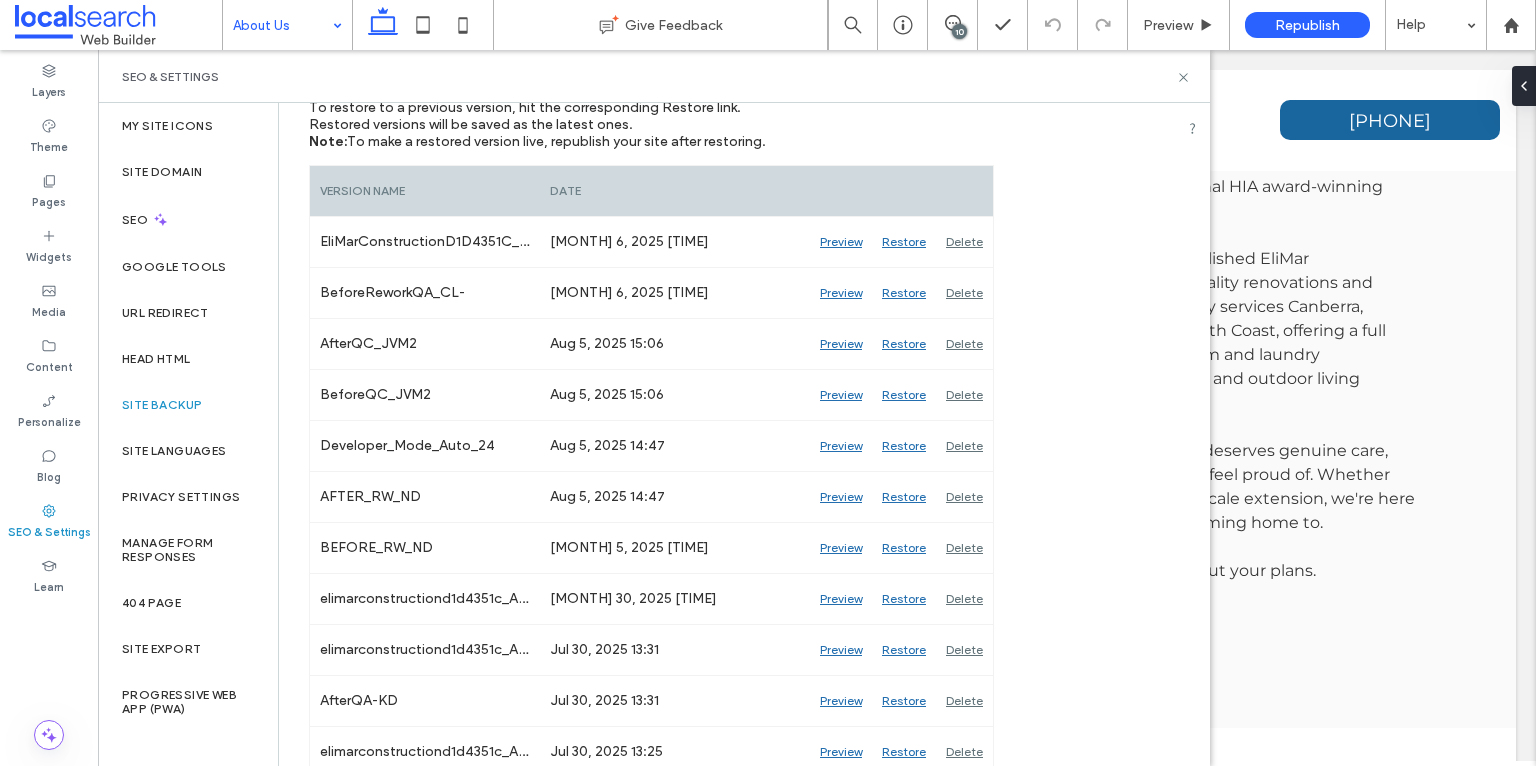 scroll, scrollTop: 0, scrollLeft: 0, axis: both 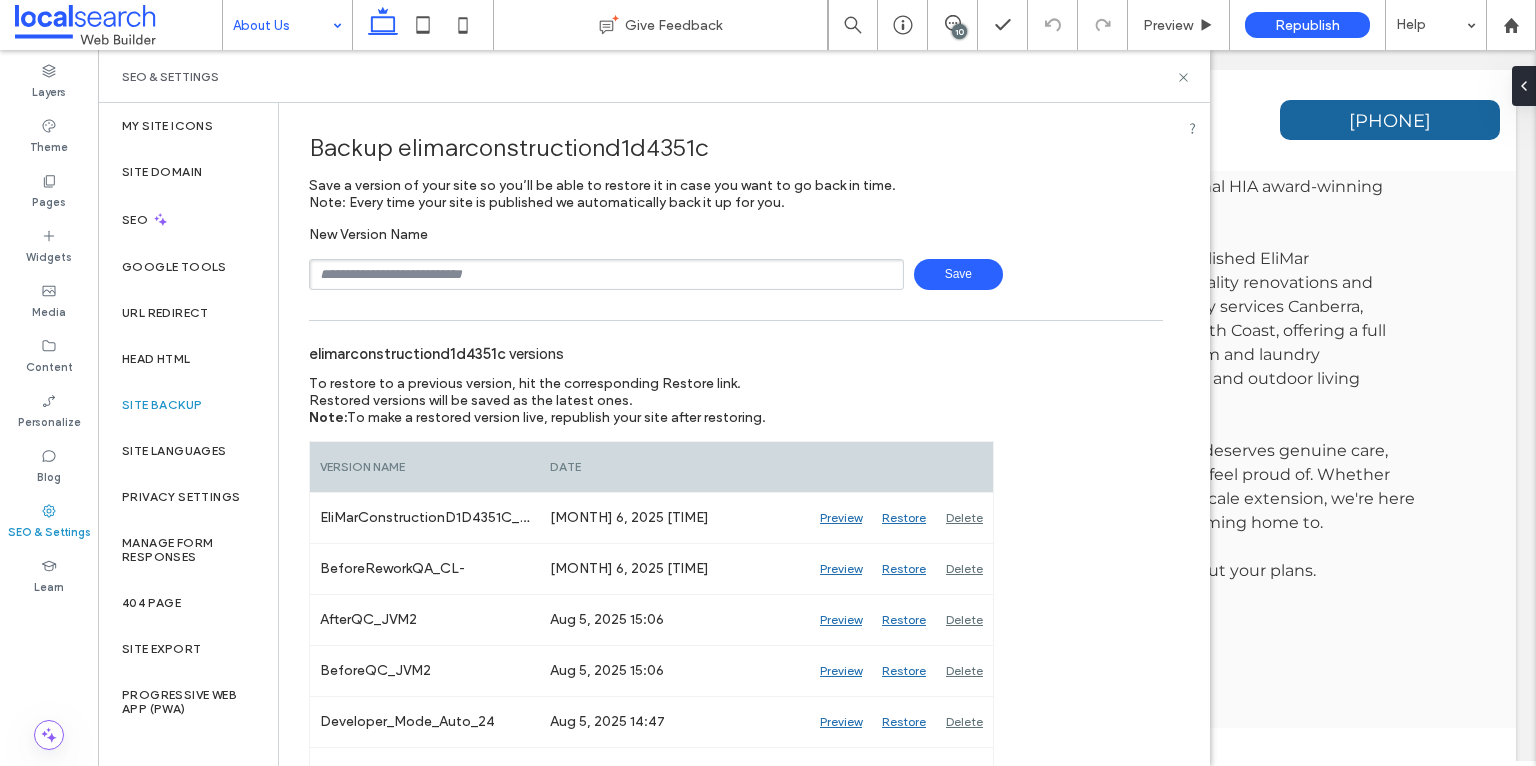 click at bounding box center [606, 274] 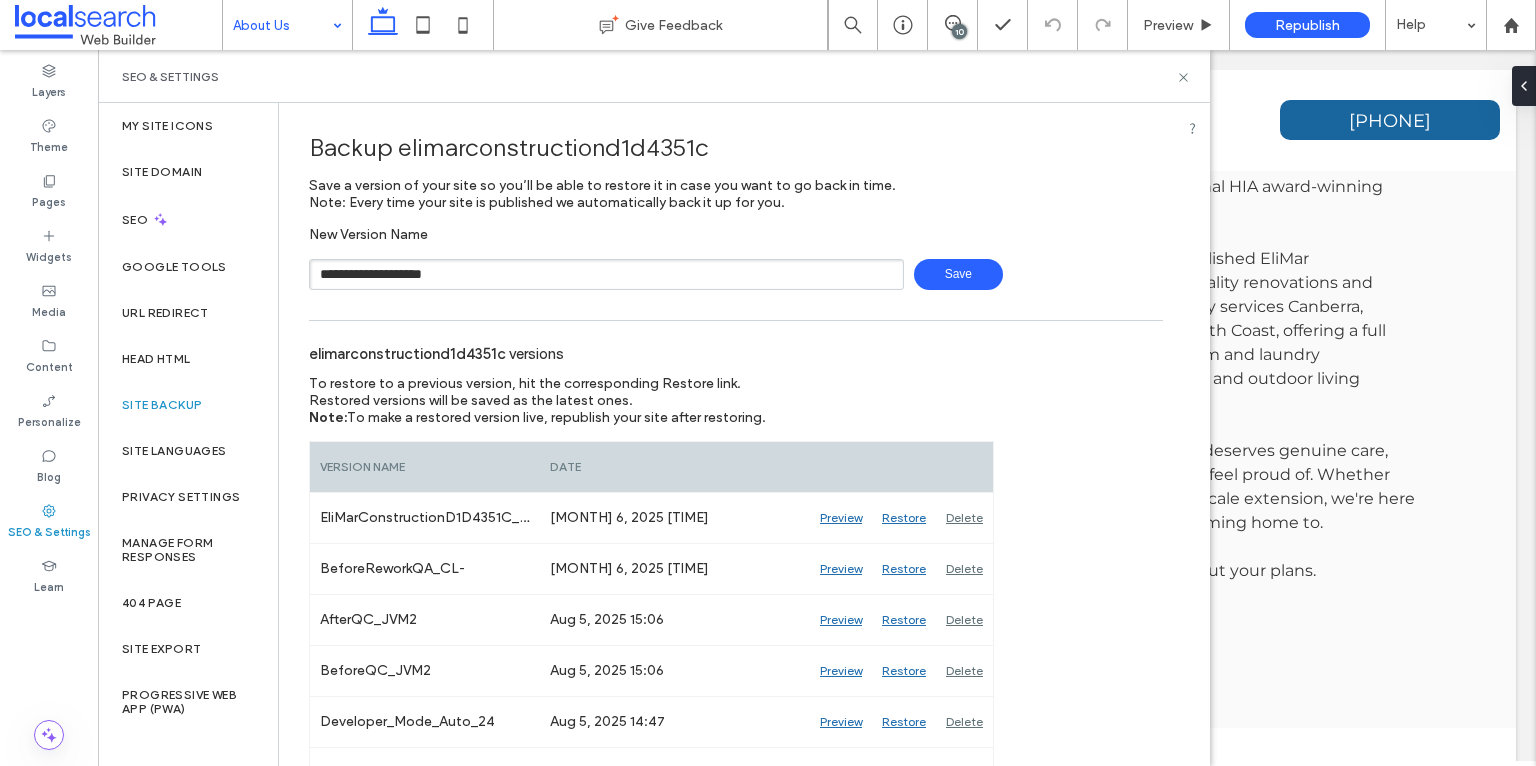 click on "**********" at bounding box center (606, 274) 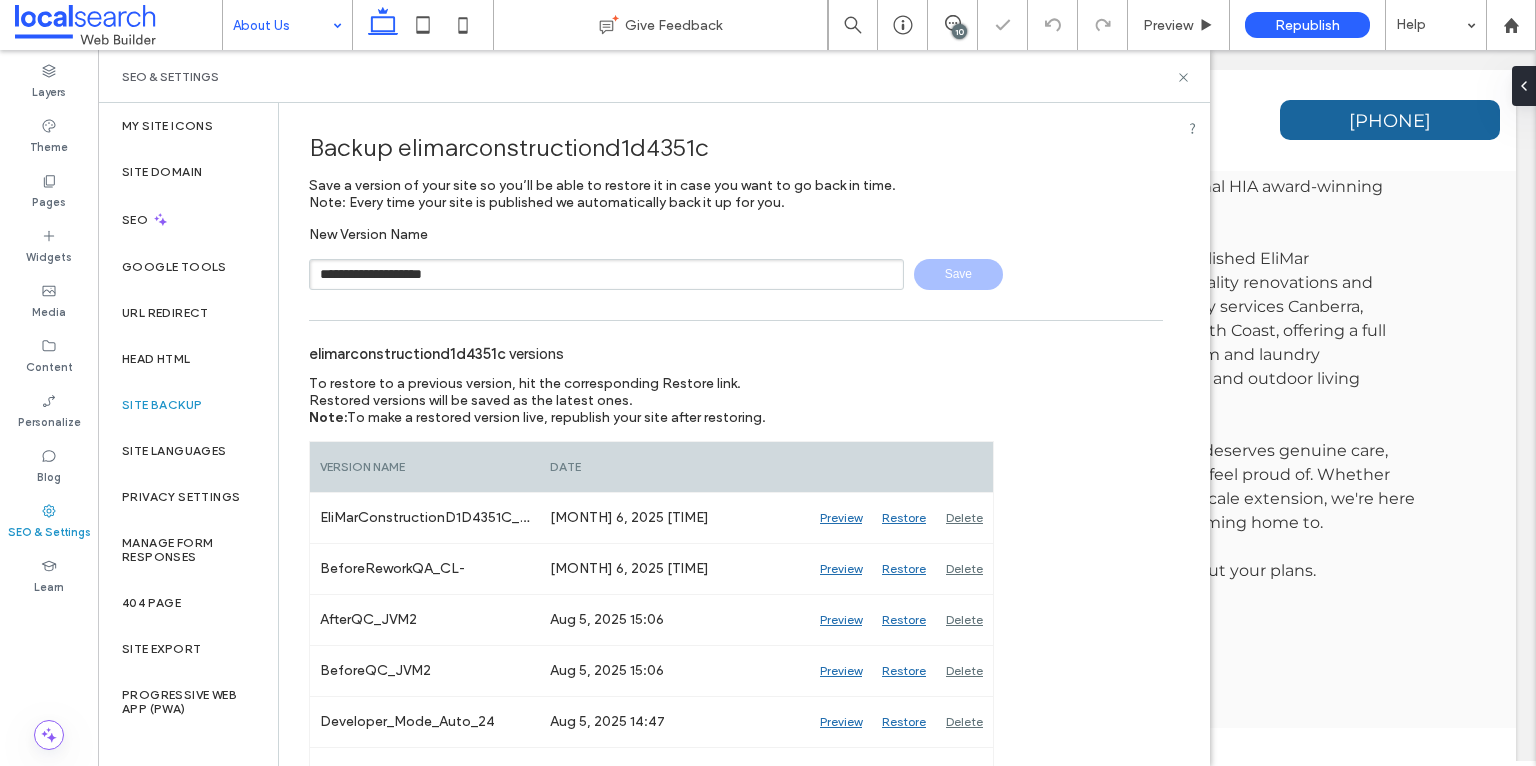 type 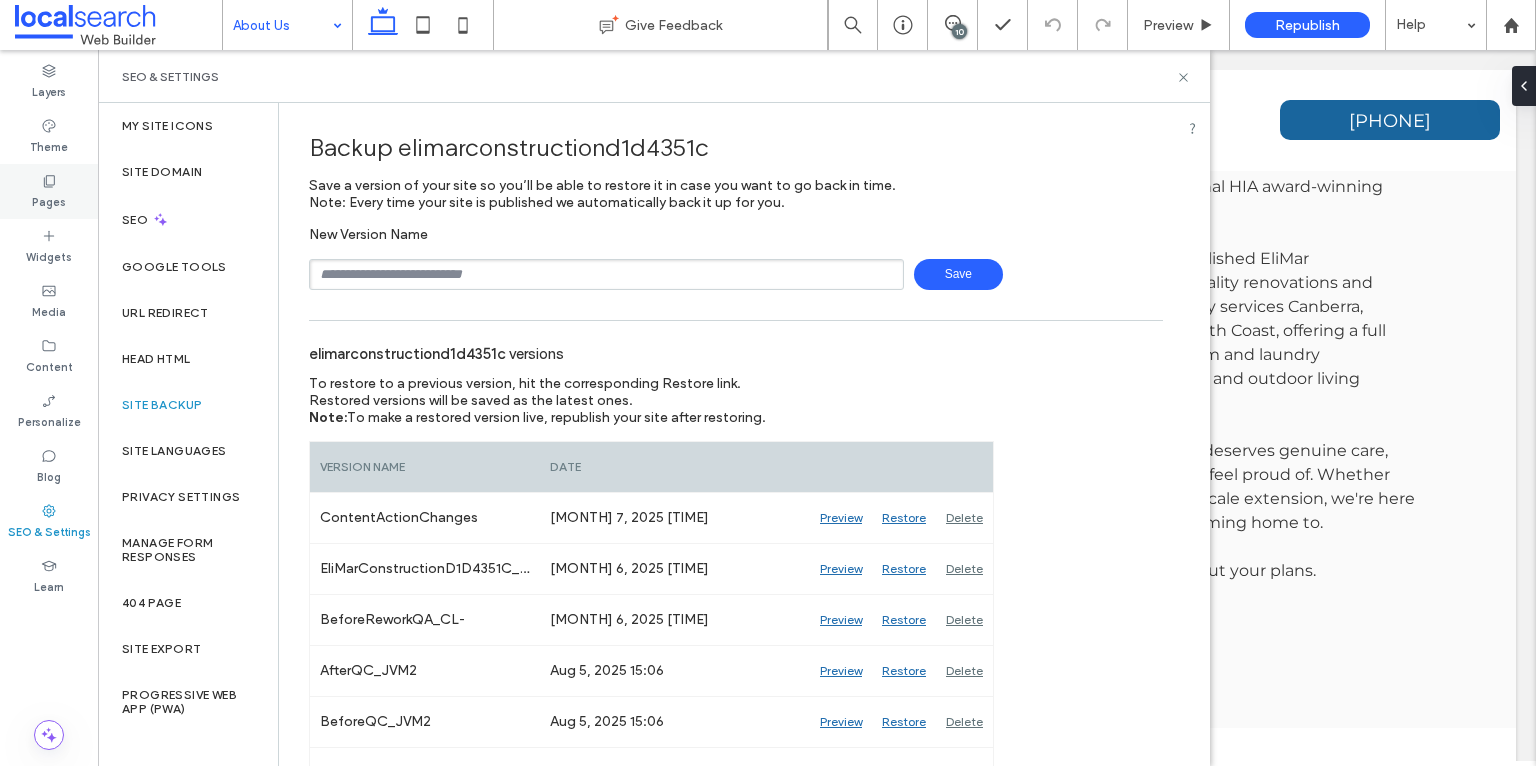 click 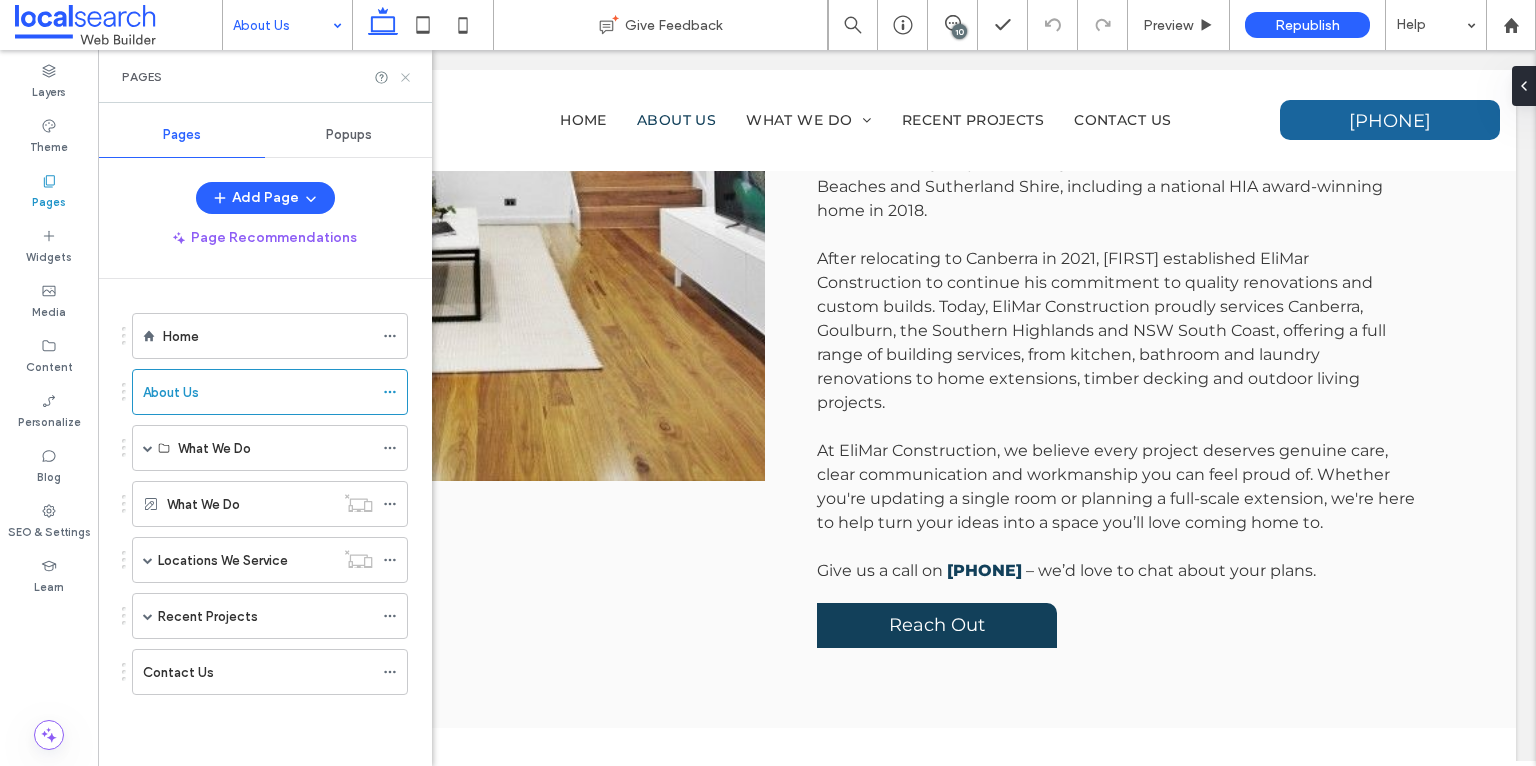 click 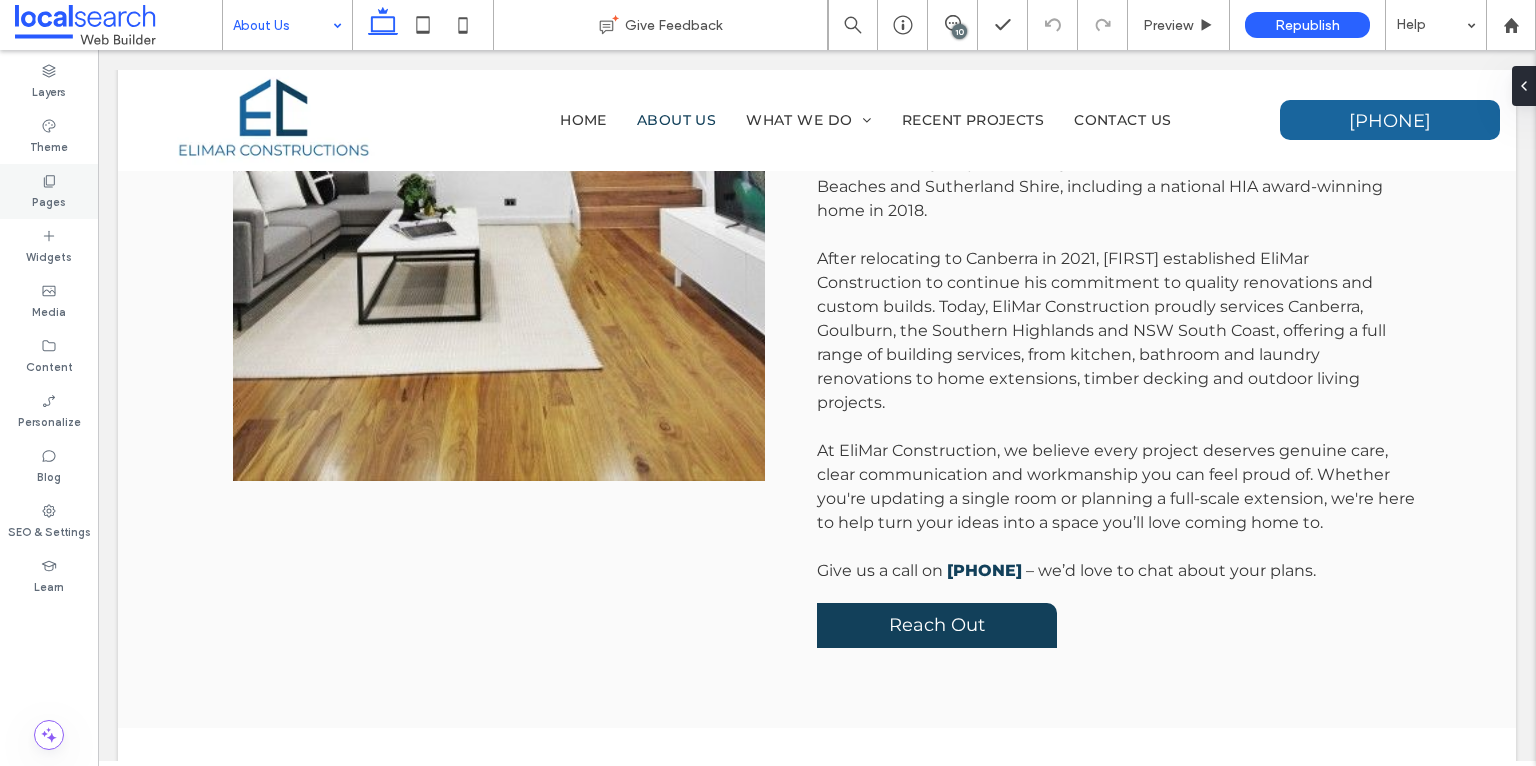 click 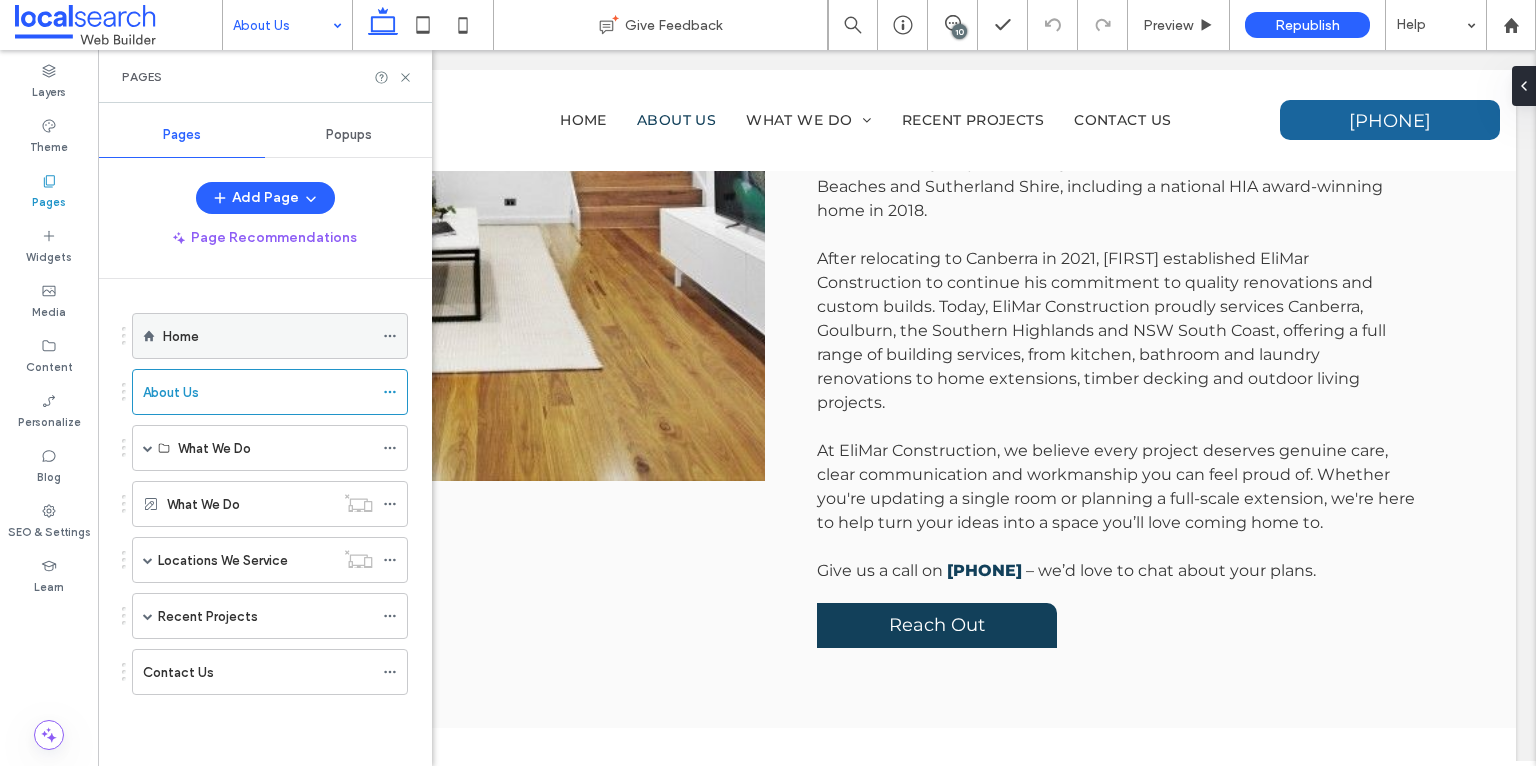 click 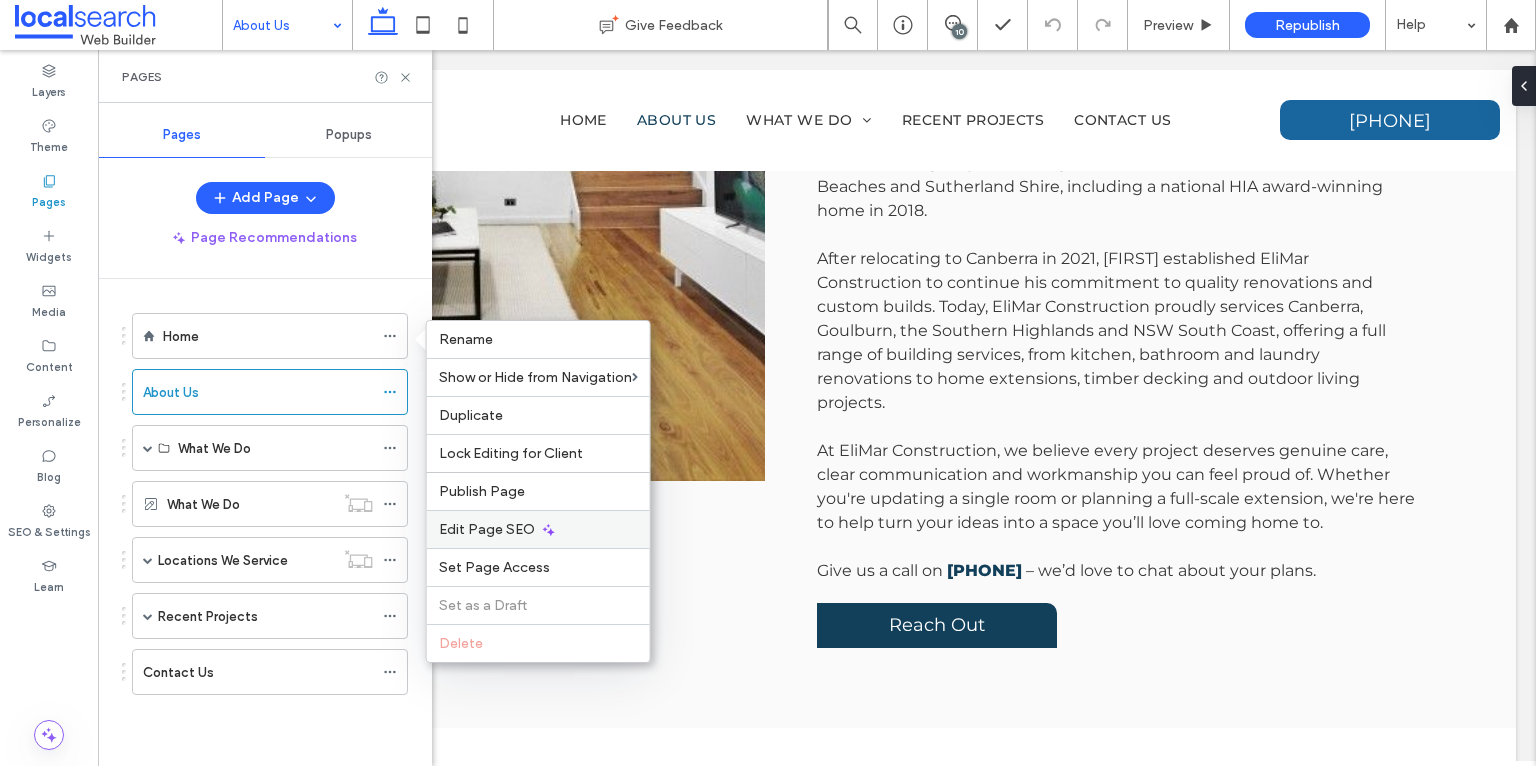 click on "Edit Page SEO" at bounding box center [487, 529] 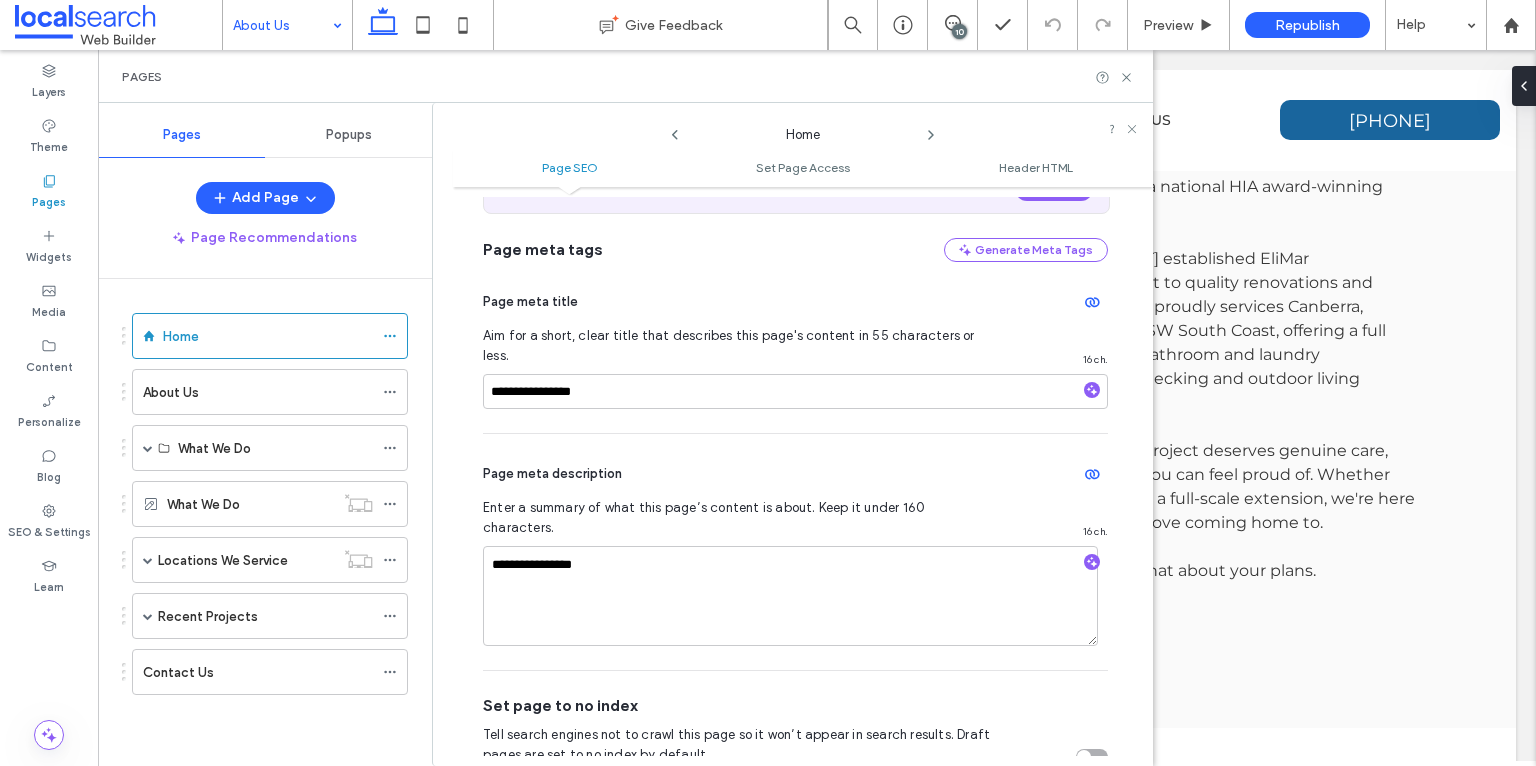 scroll, scrollTop: 311, scrollLeft: 0, axis: vertical 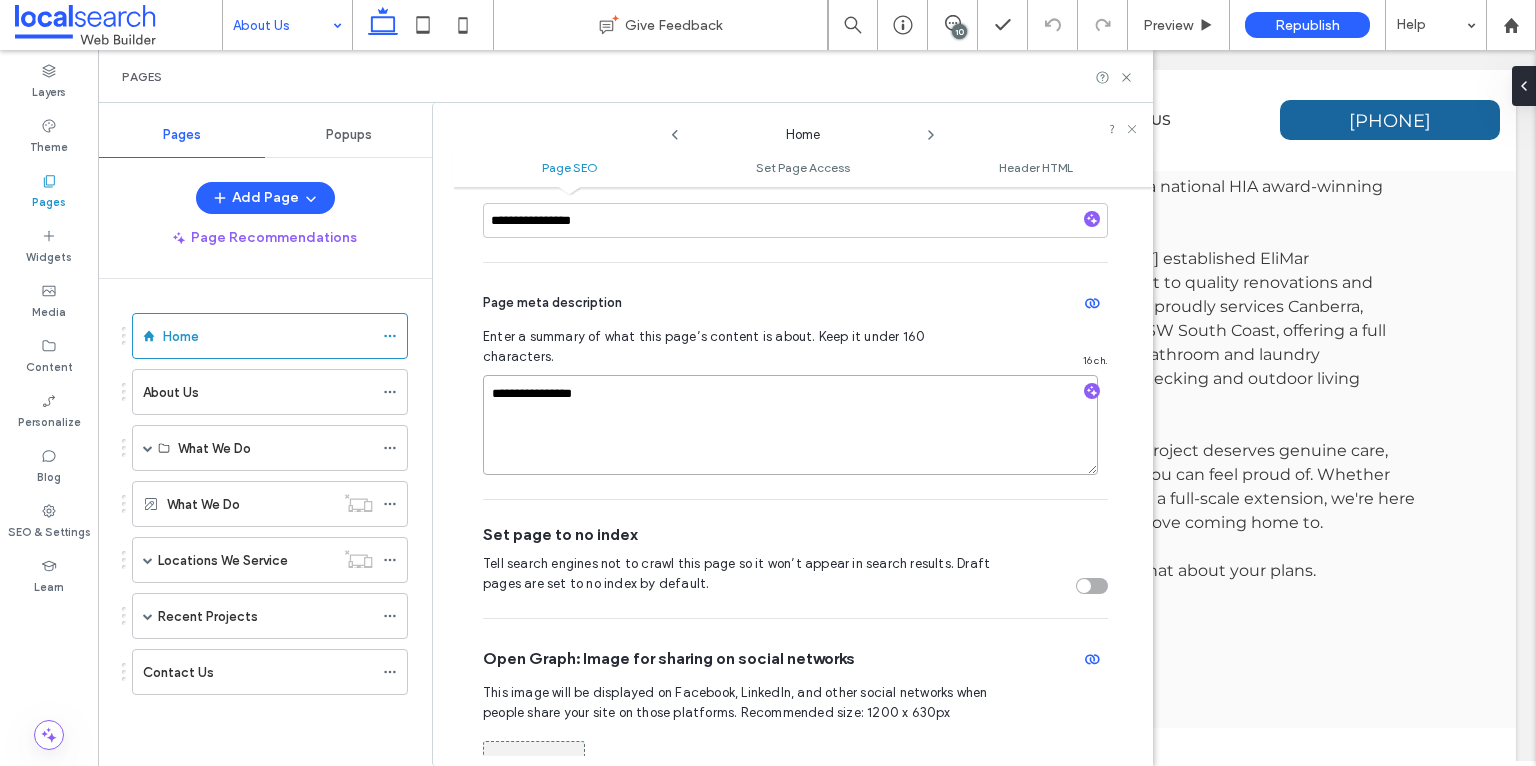 drag, startPoint x: 622, startPoint y: 354, endPoint x: 480, endPoint y: 351, distance: 142.0317 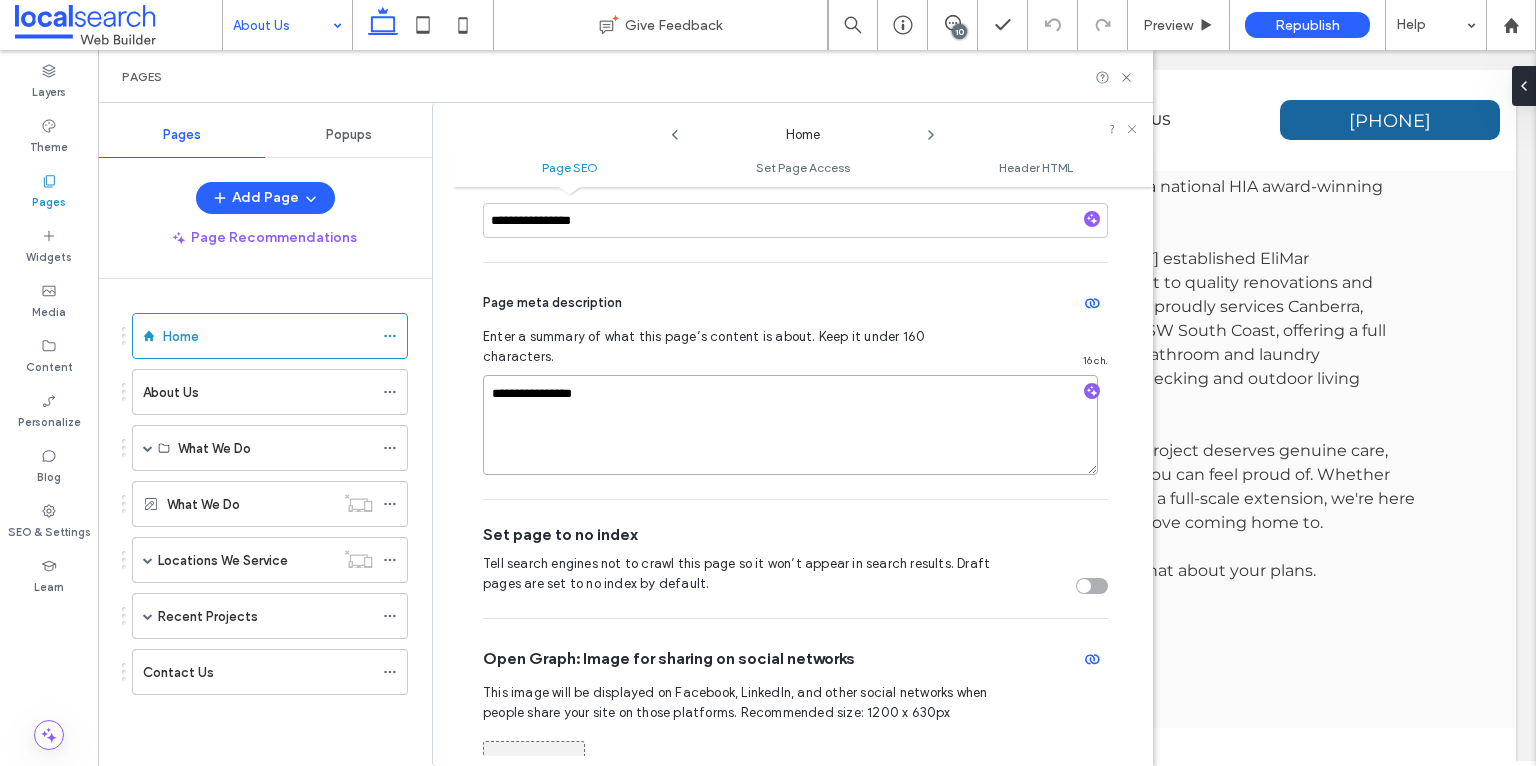 paste on "**********" 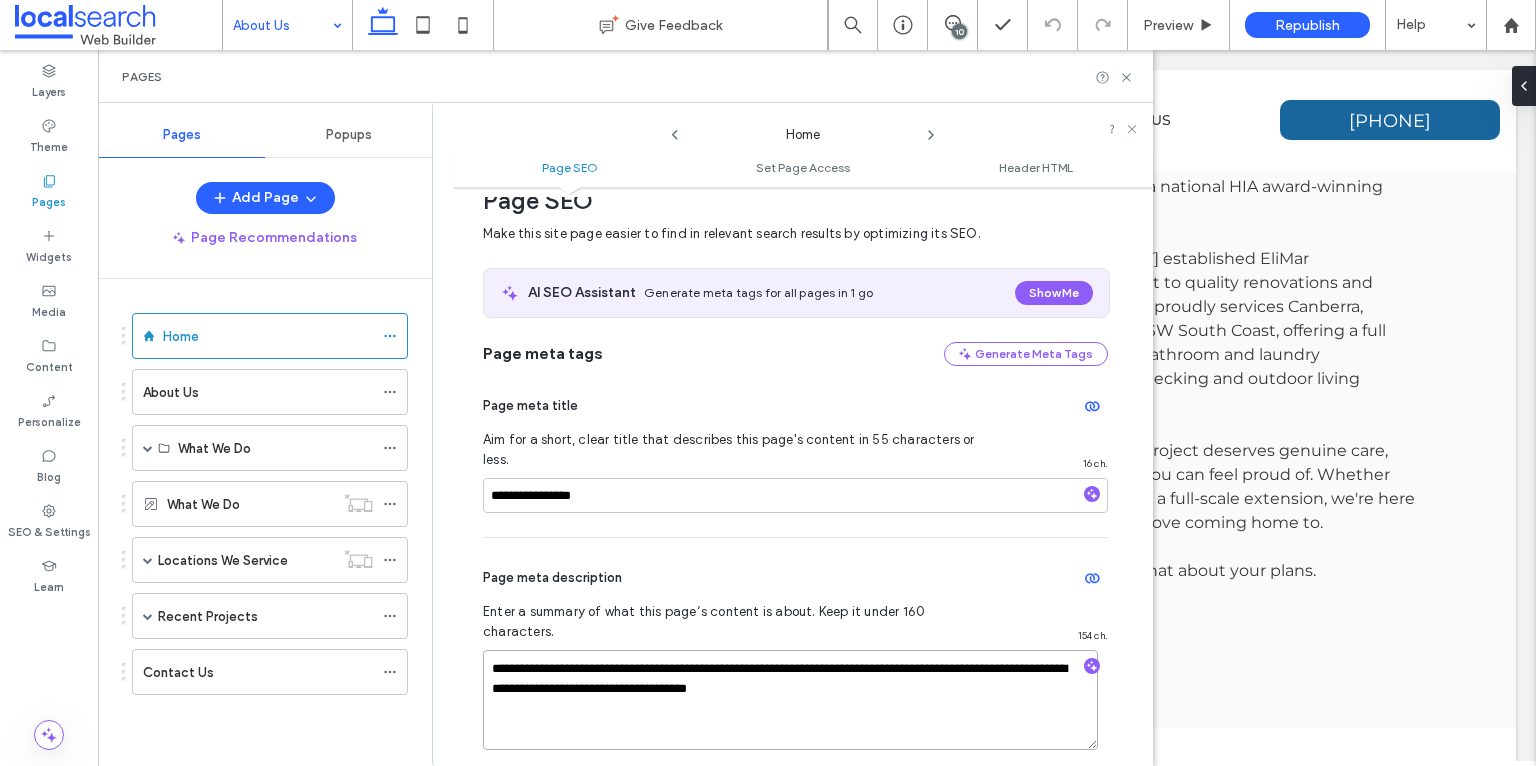 scroll, scrollTop: 26, scrollLeft: 0, axis: vertical 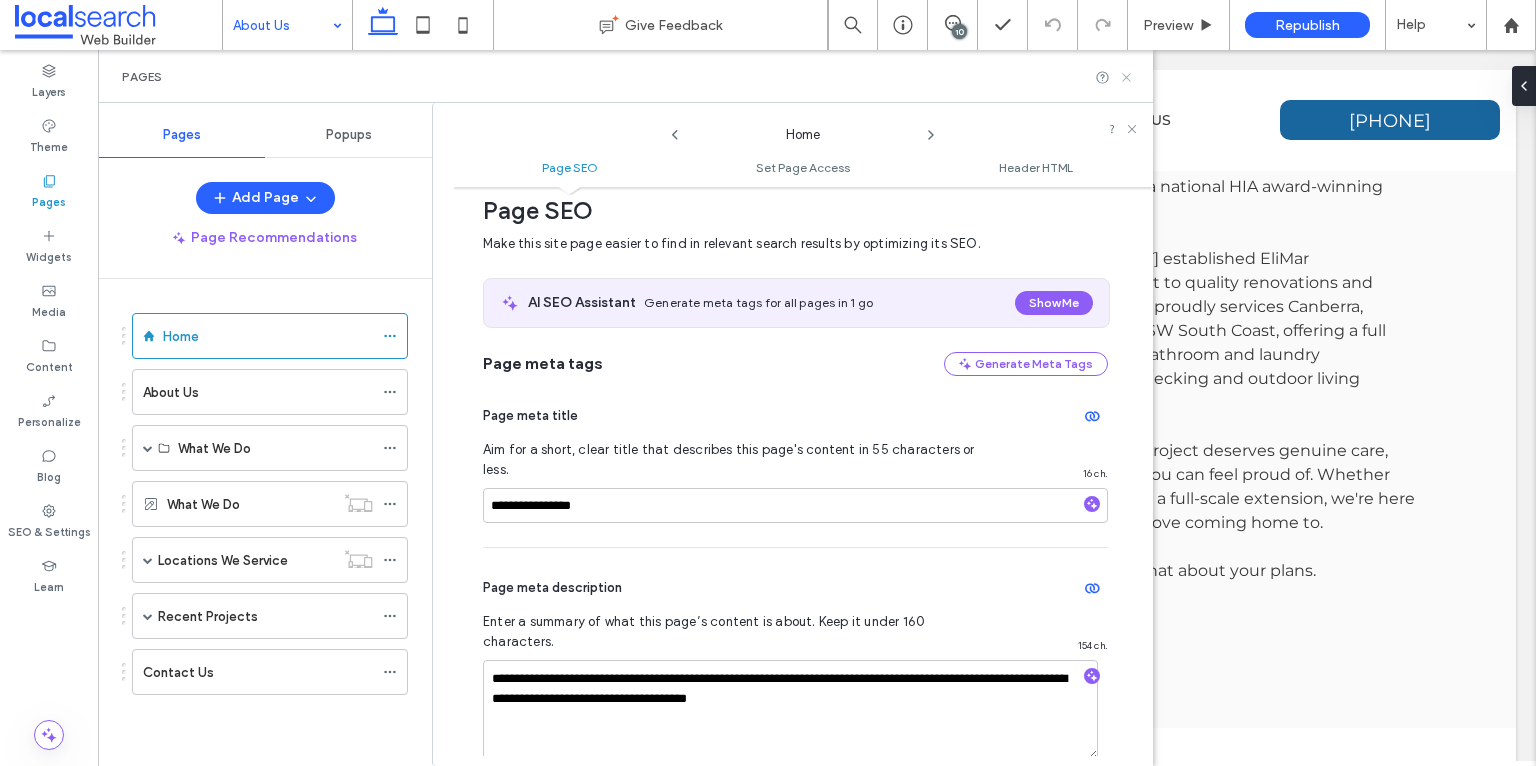 click 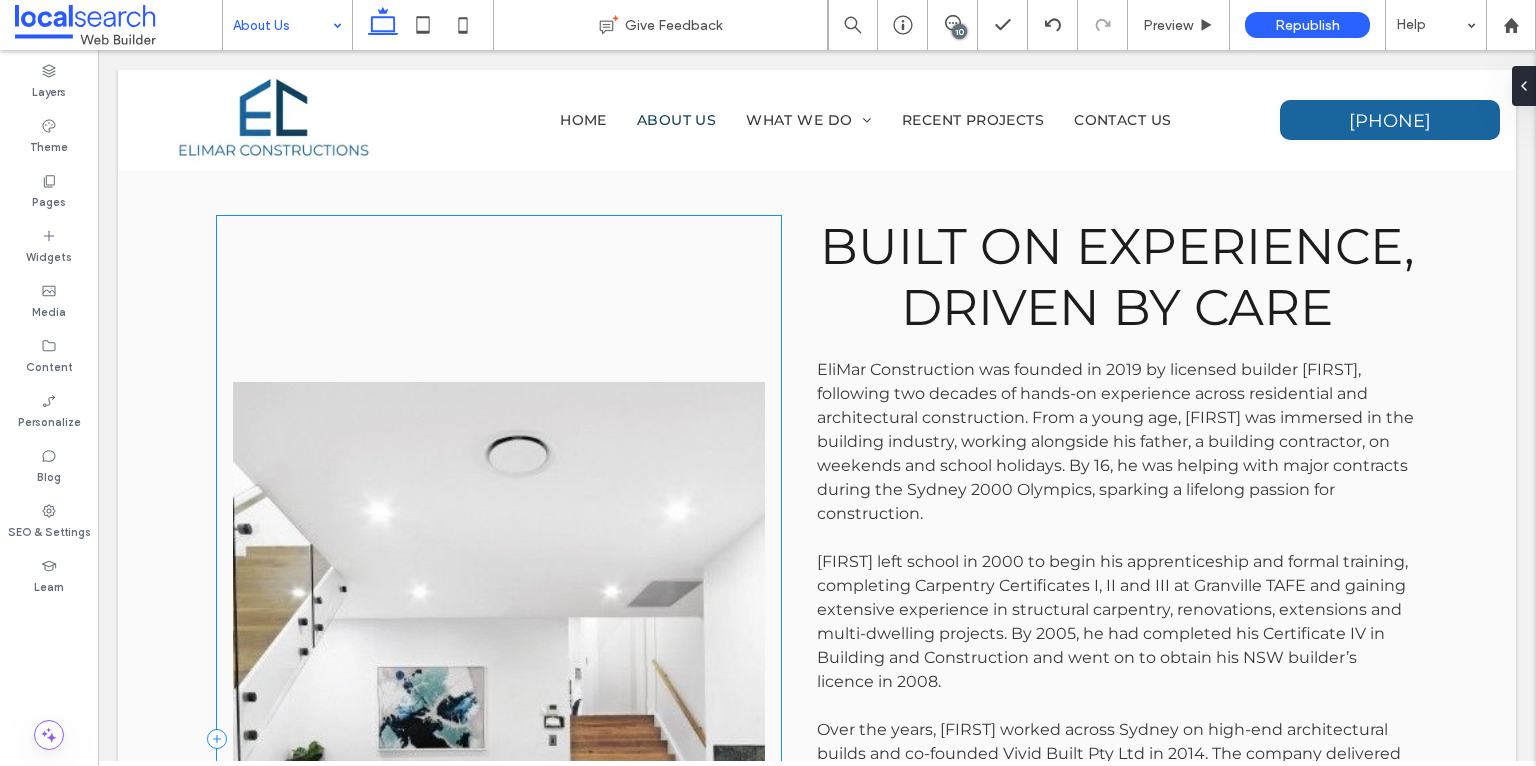 scroll, scrollTop: 259, scrollLeft: 0, axis: vertical 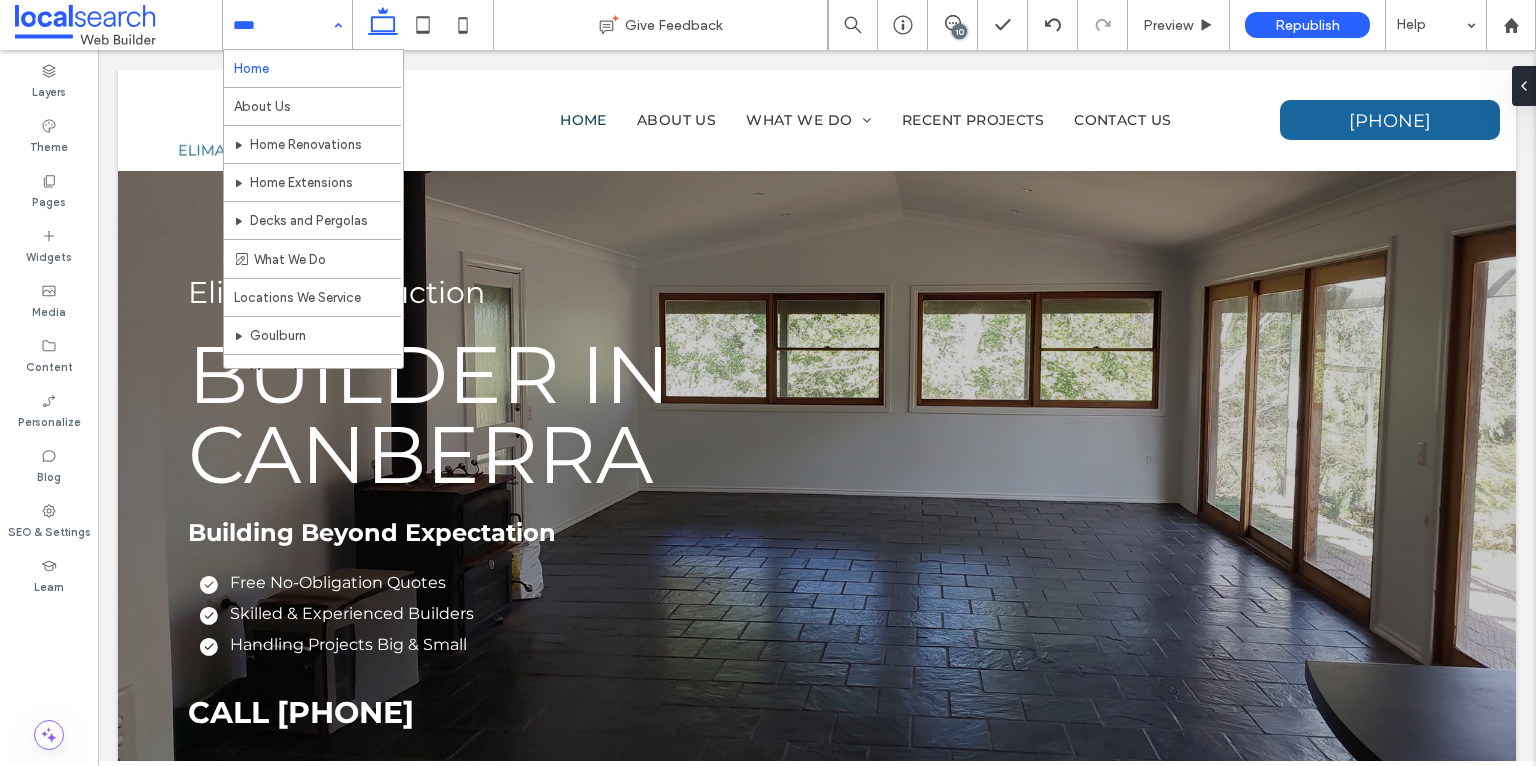 click on "Home About Us Home Renovations Home Extensions Decks and Pergolas What We Do Locations We Service Goulburn Murrumbateman Southern Highlands Recent Projects Our Projects Contact Us" at bounding box center (287, 25) 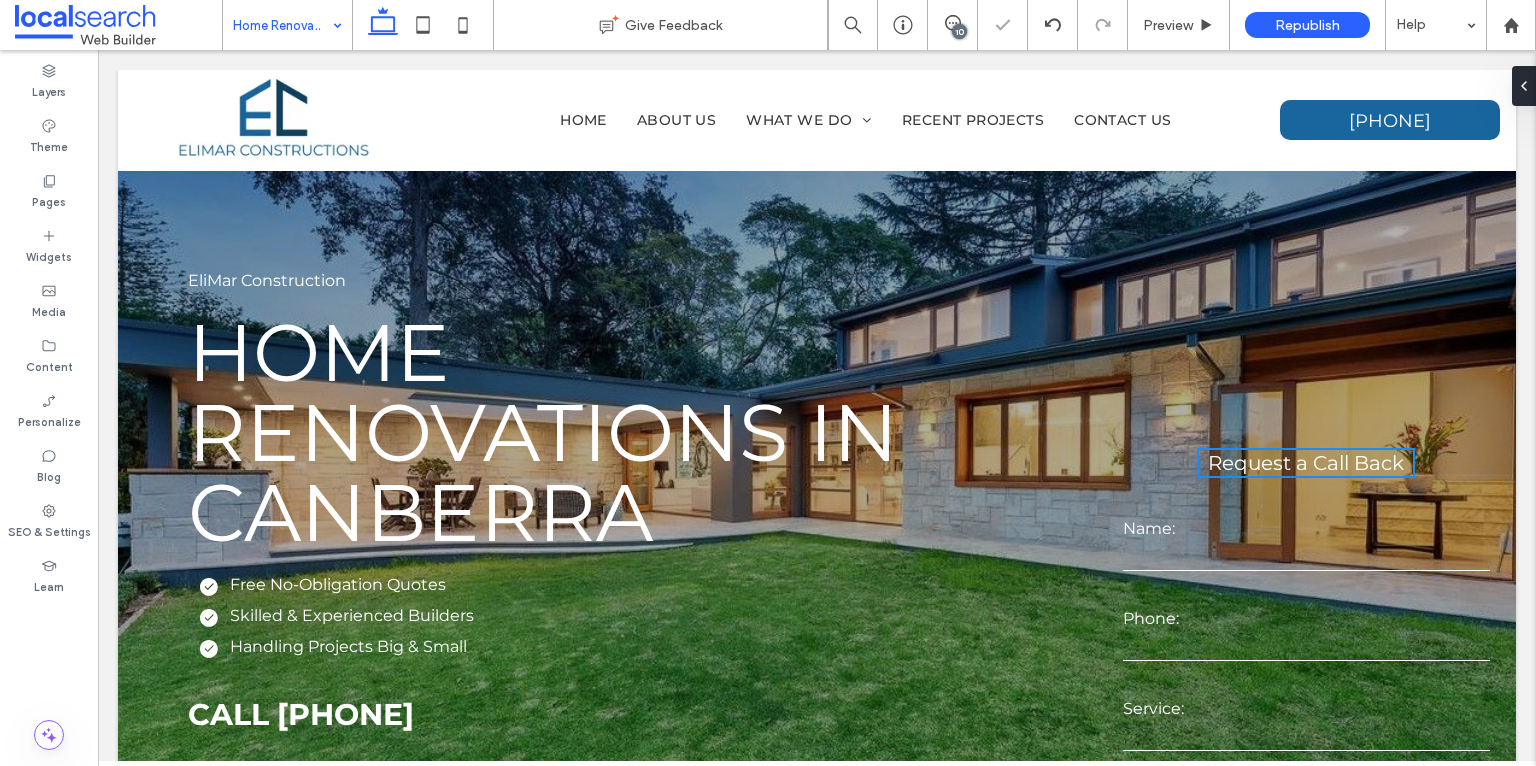 scroll, scrollTop: 0, scrollLeft: 0, axis: both 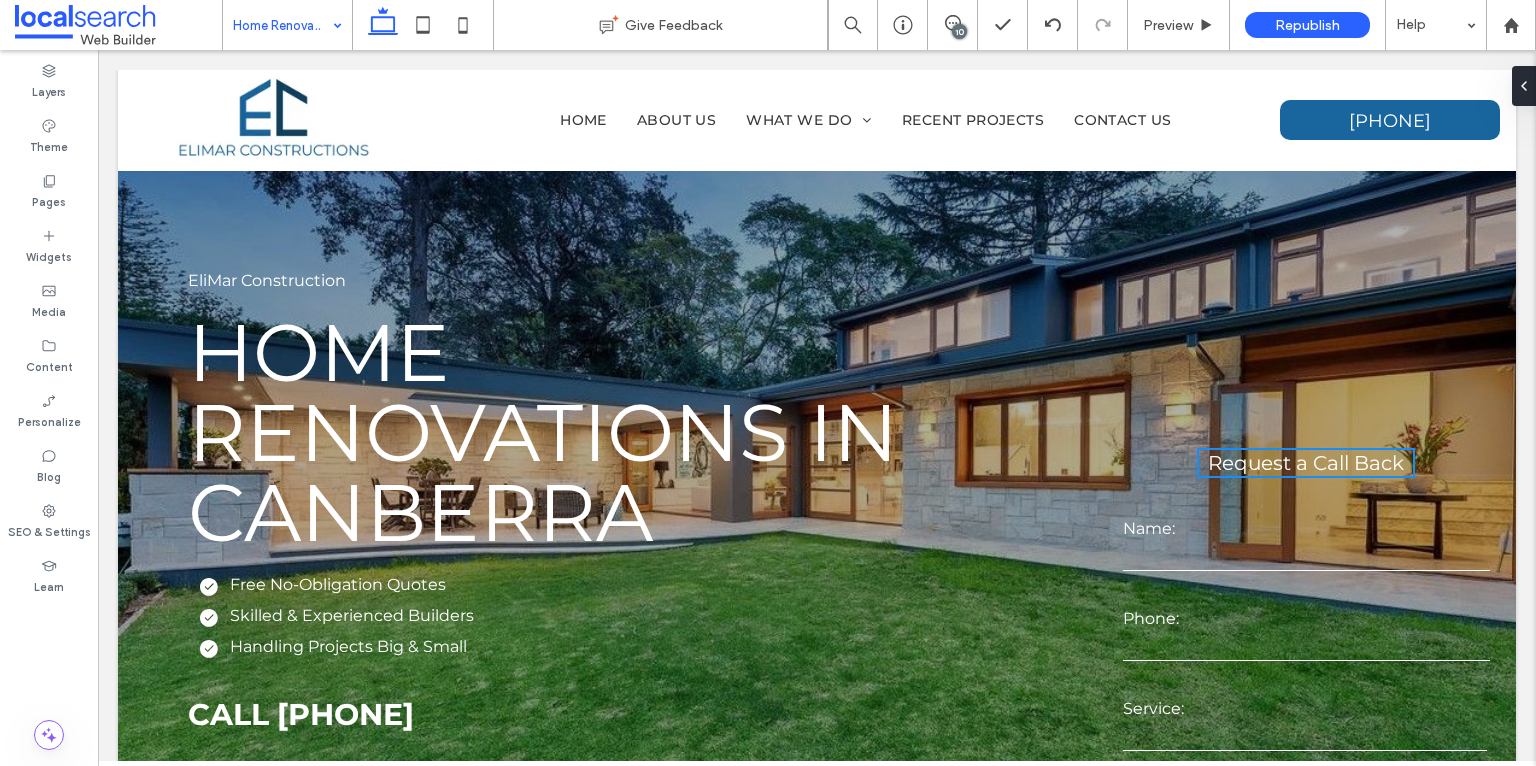 click on "Home Renovations" at bounding box center [287, 25] 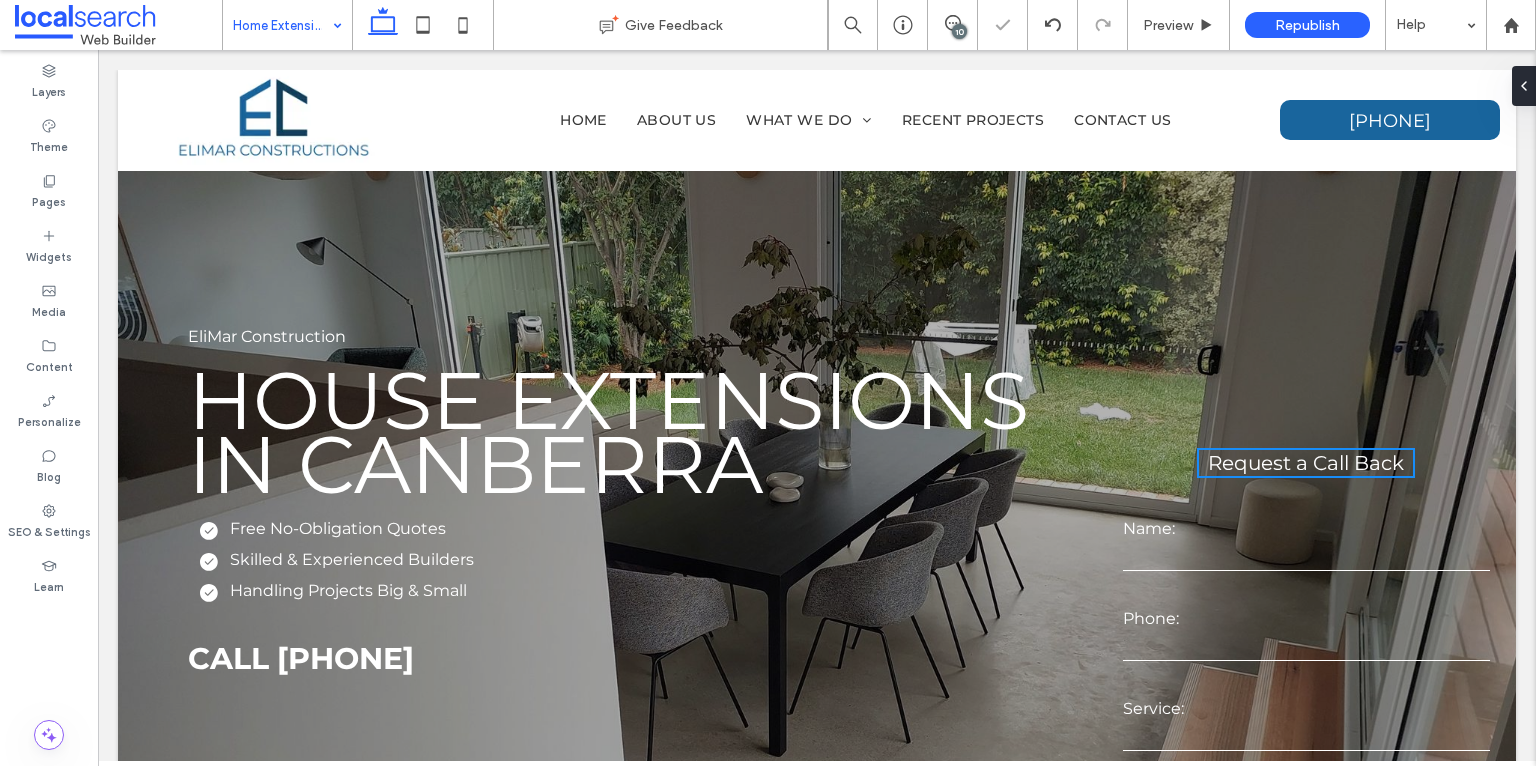 scroll, scrollTop: 0, scrollLeft: 0, axis: both 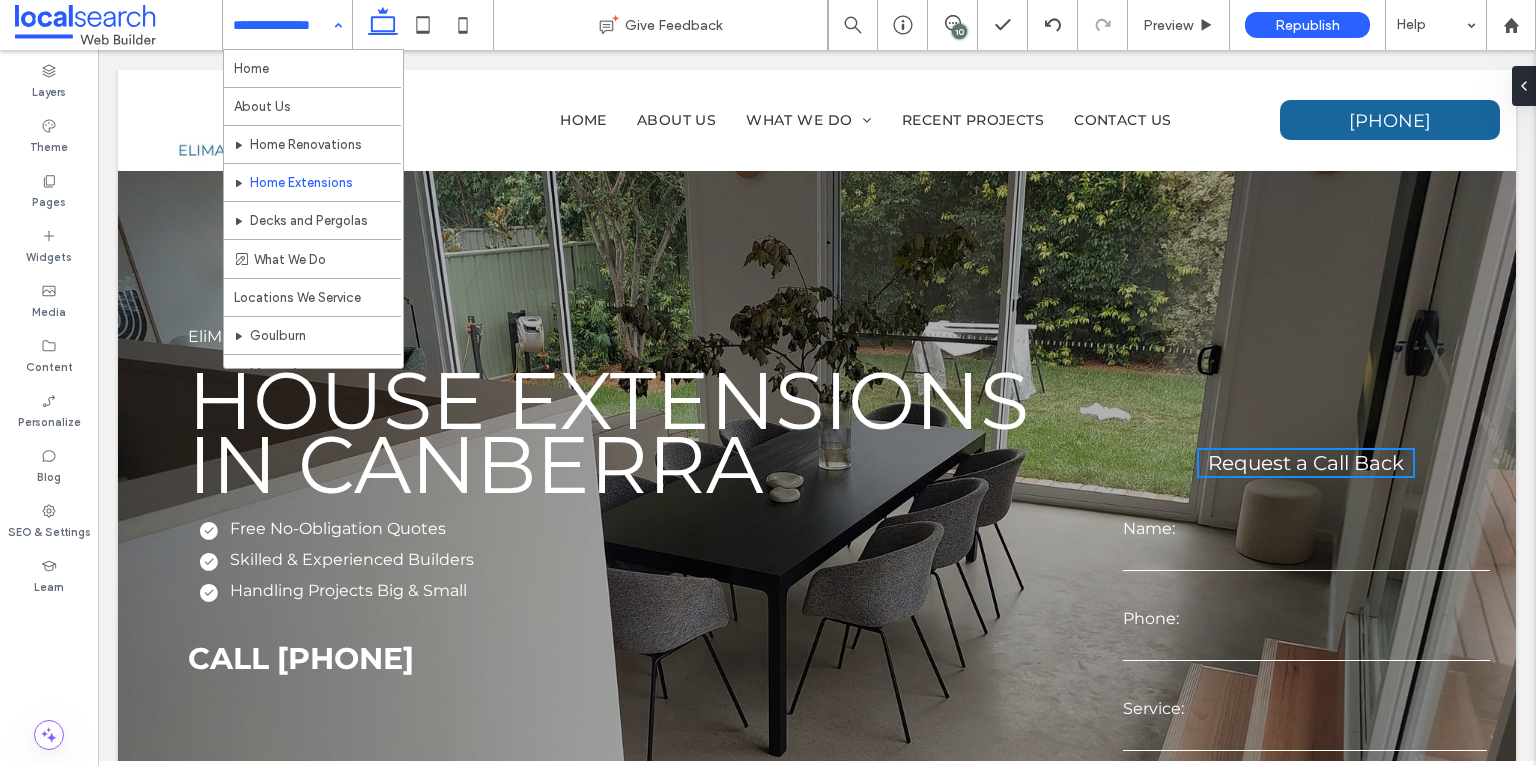click on "Home About Us Home Renovations Home Extensions Decks and Pergolas What We Do Locations We Service Goulburn Murrumbateman Southern Highlands Recent Projects Our Projects Contact Us" at bounding box center [287, 25] 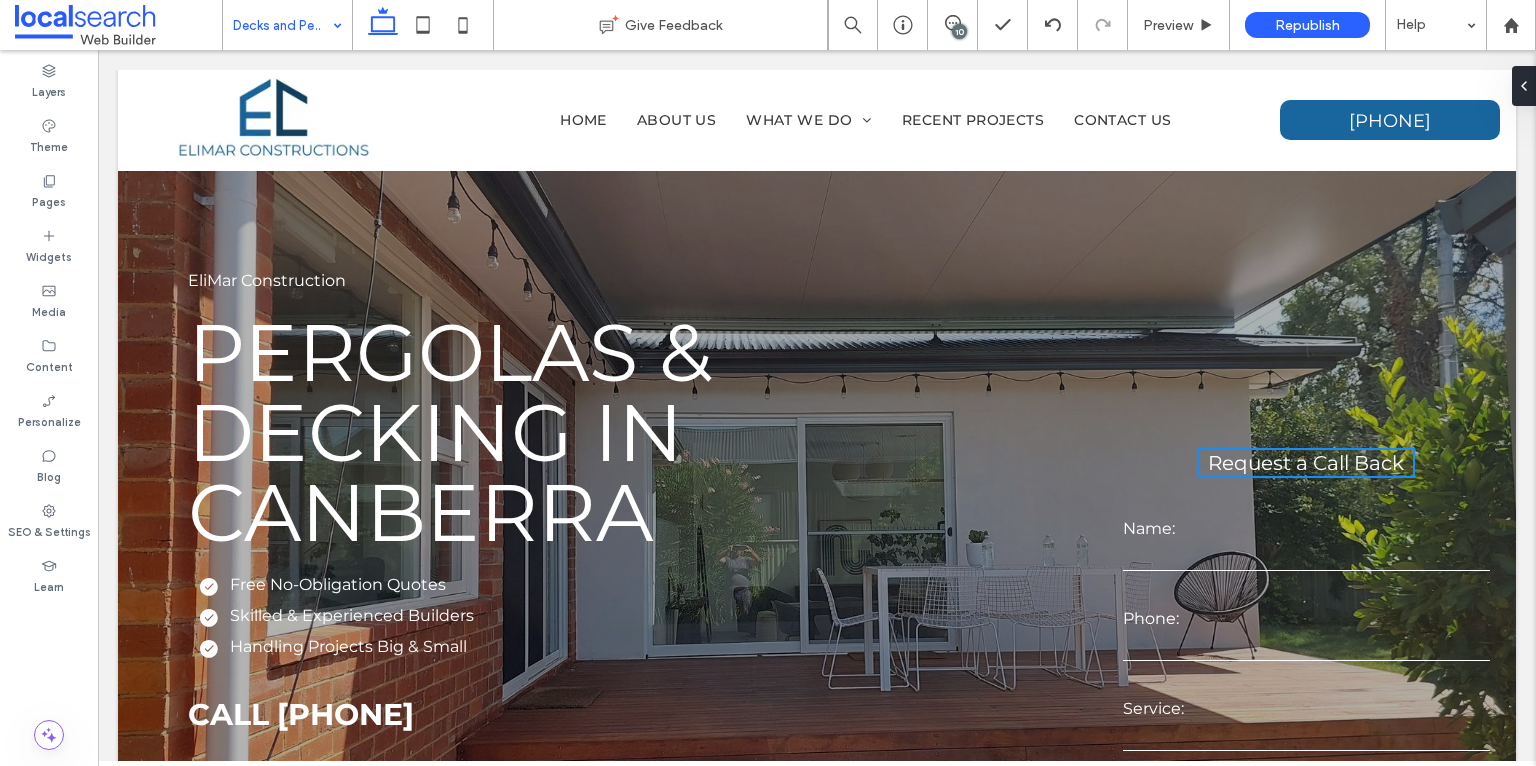 scroll, scrollTop: 0, scrollLeft: 0, axis: both 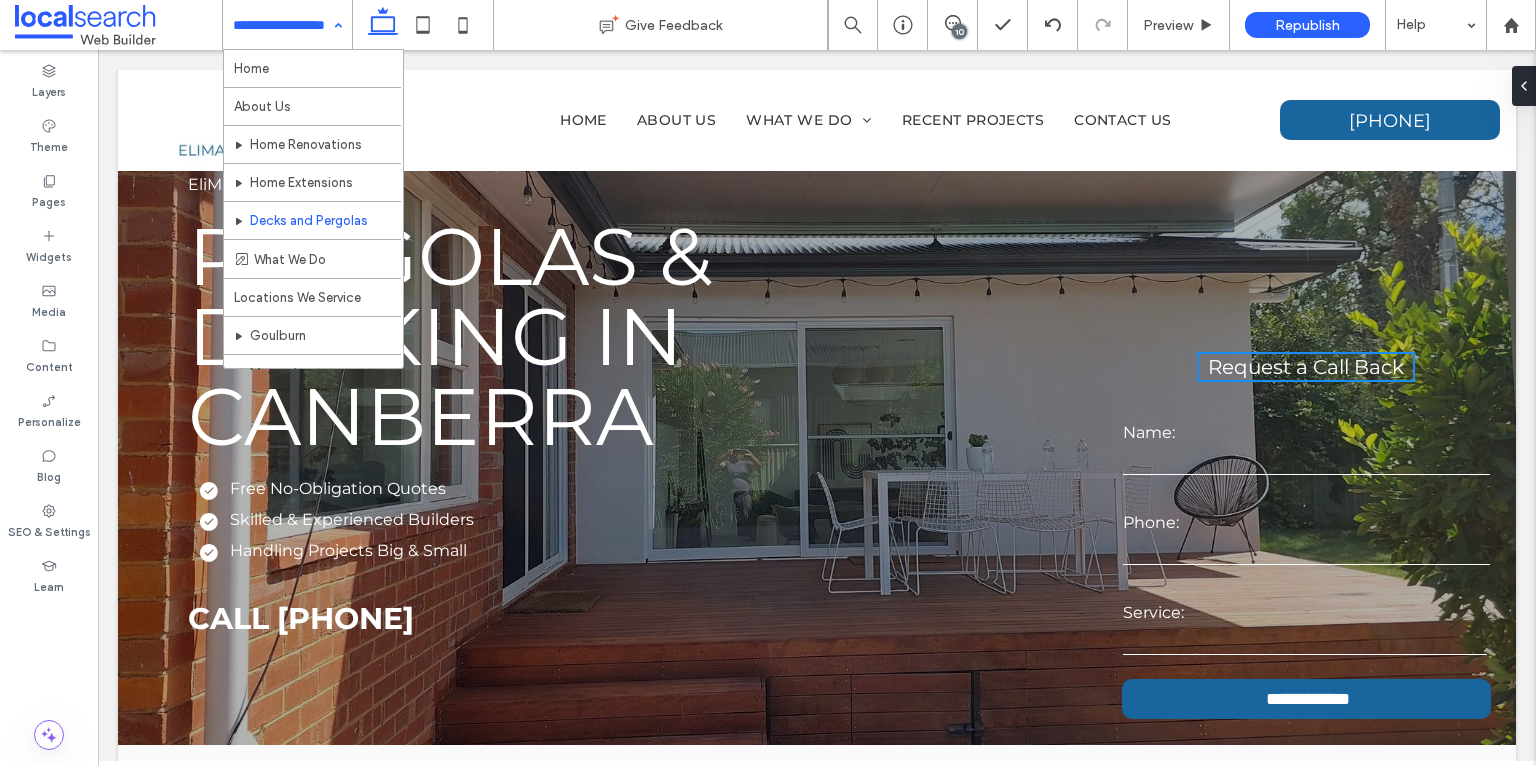 click on "Home About Us Home Renovations Home Extensions Decks and Pergolas What We Do Locations We Service Goulburn Murrumbateman Southern Highlands Recent Projects Our Projects Contact Us" at bounding box center (287, 25) 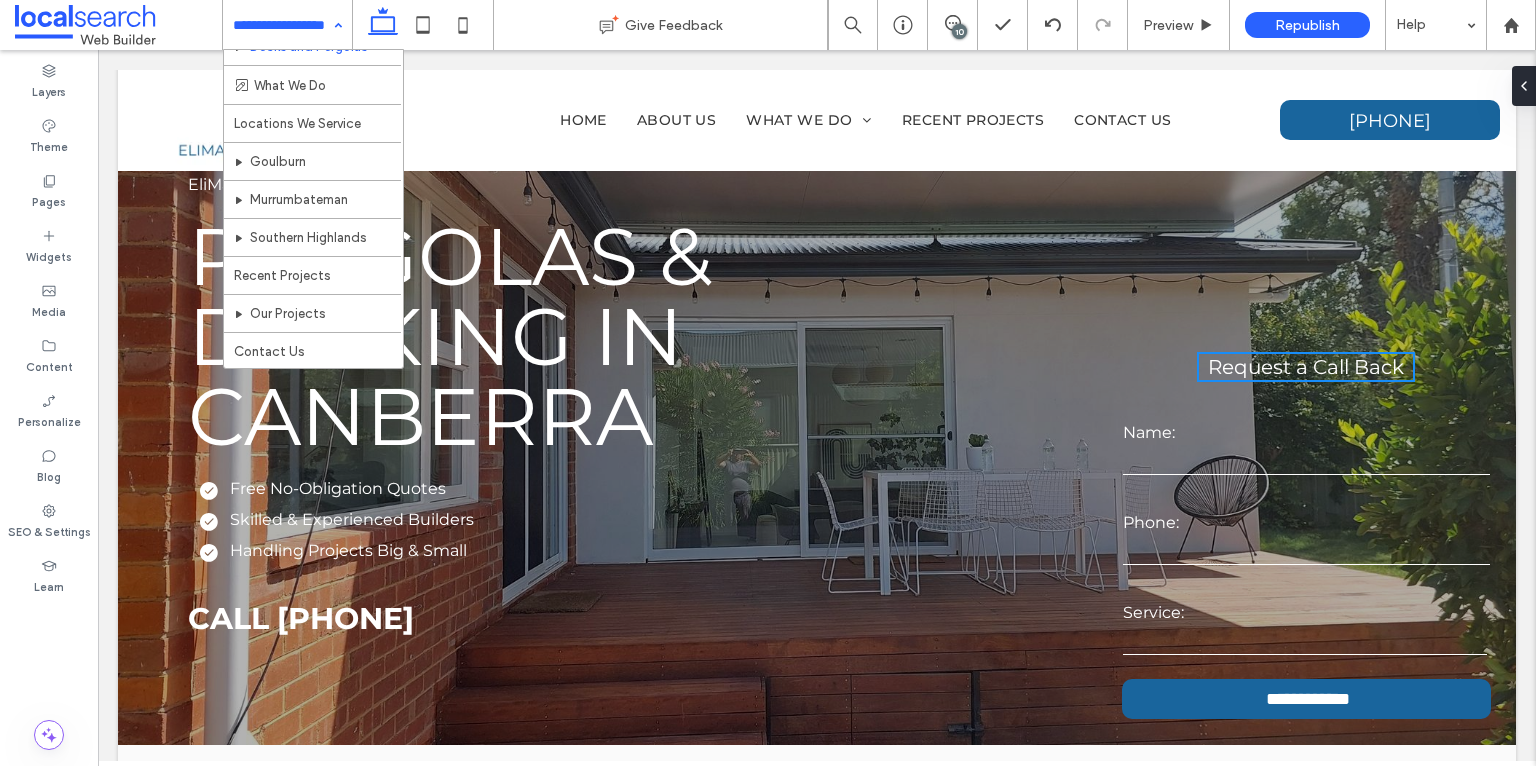 scroll, scrollTop: 184, scrollLeft: 0, axis: vertical 